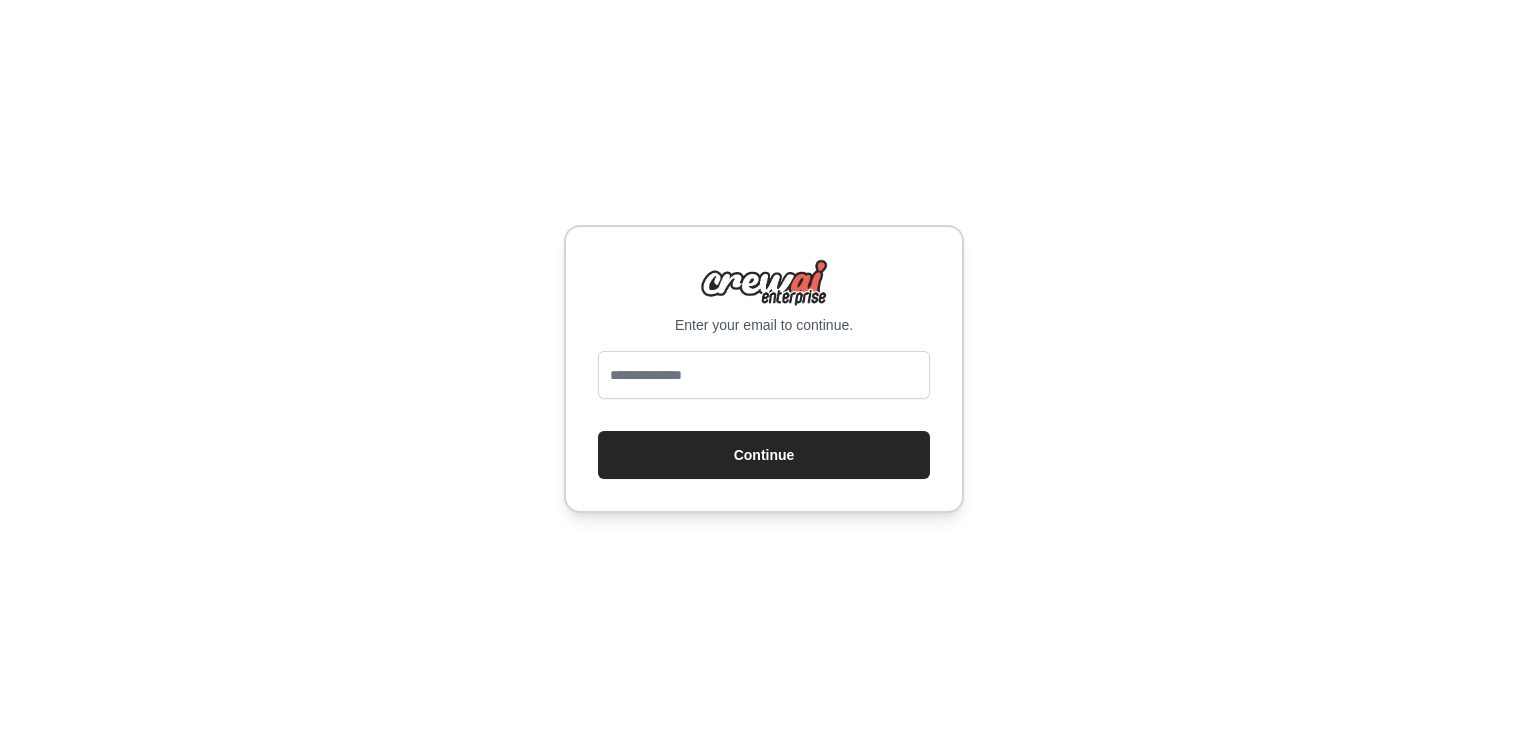 scroll, scrollTop: 0, scrollLeft: 0, axis: both 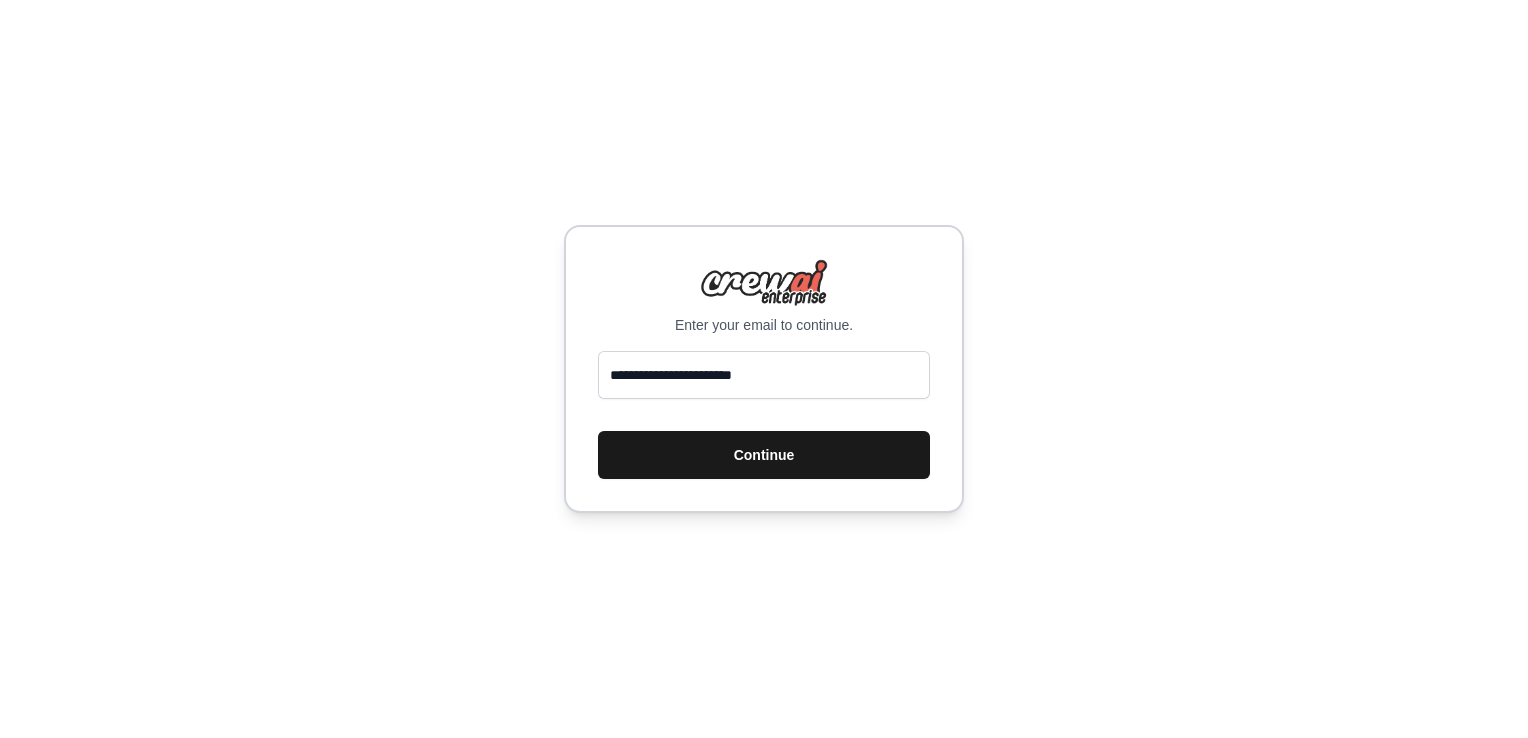 click on "Continue" at bounding box center (764, 455) 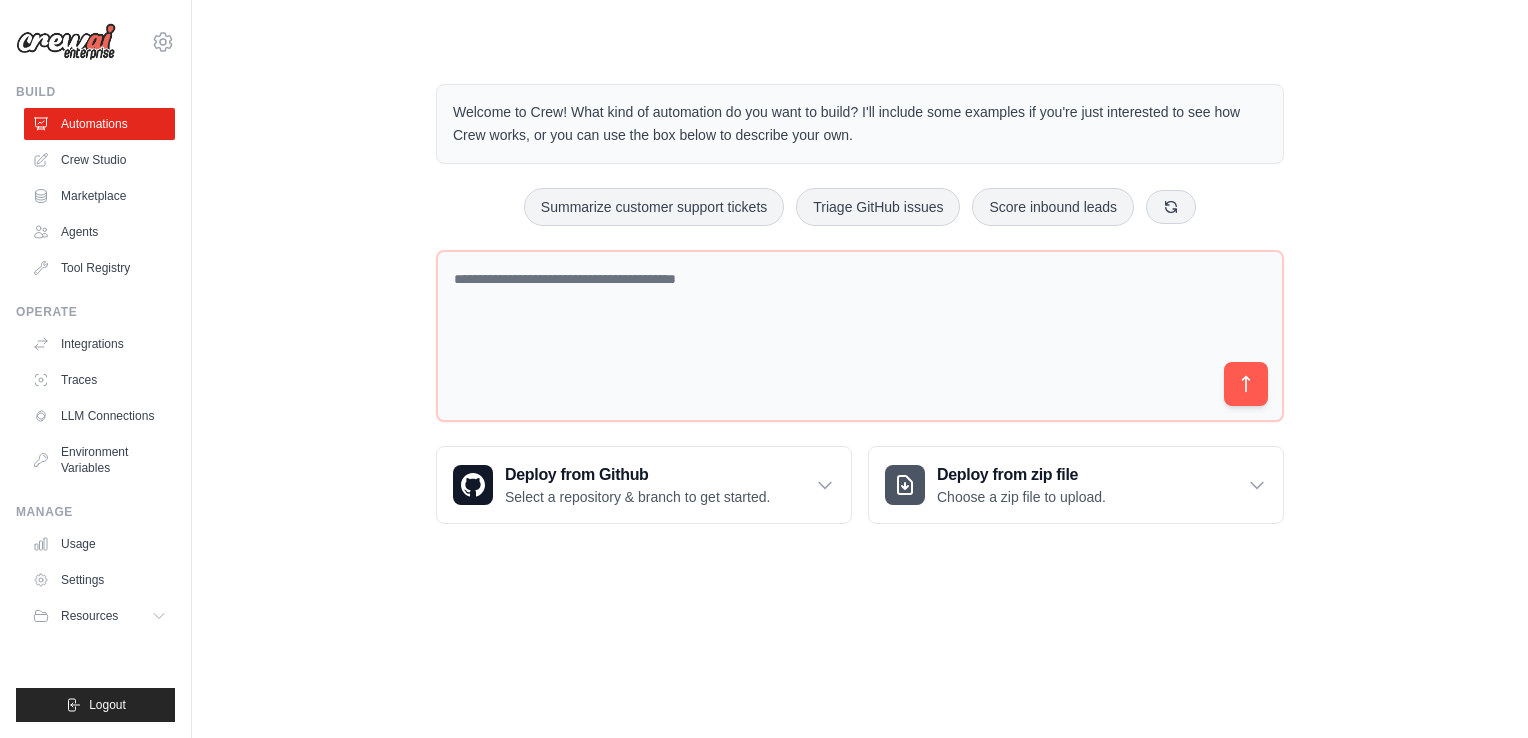 scroll, scrollTop: 0, scrollLeft: 0, axis: both 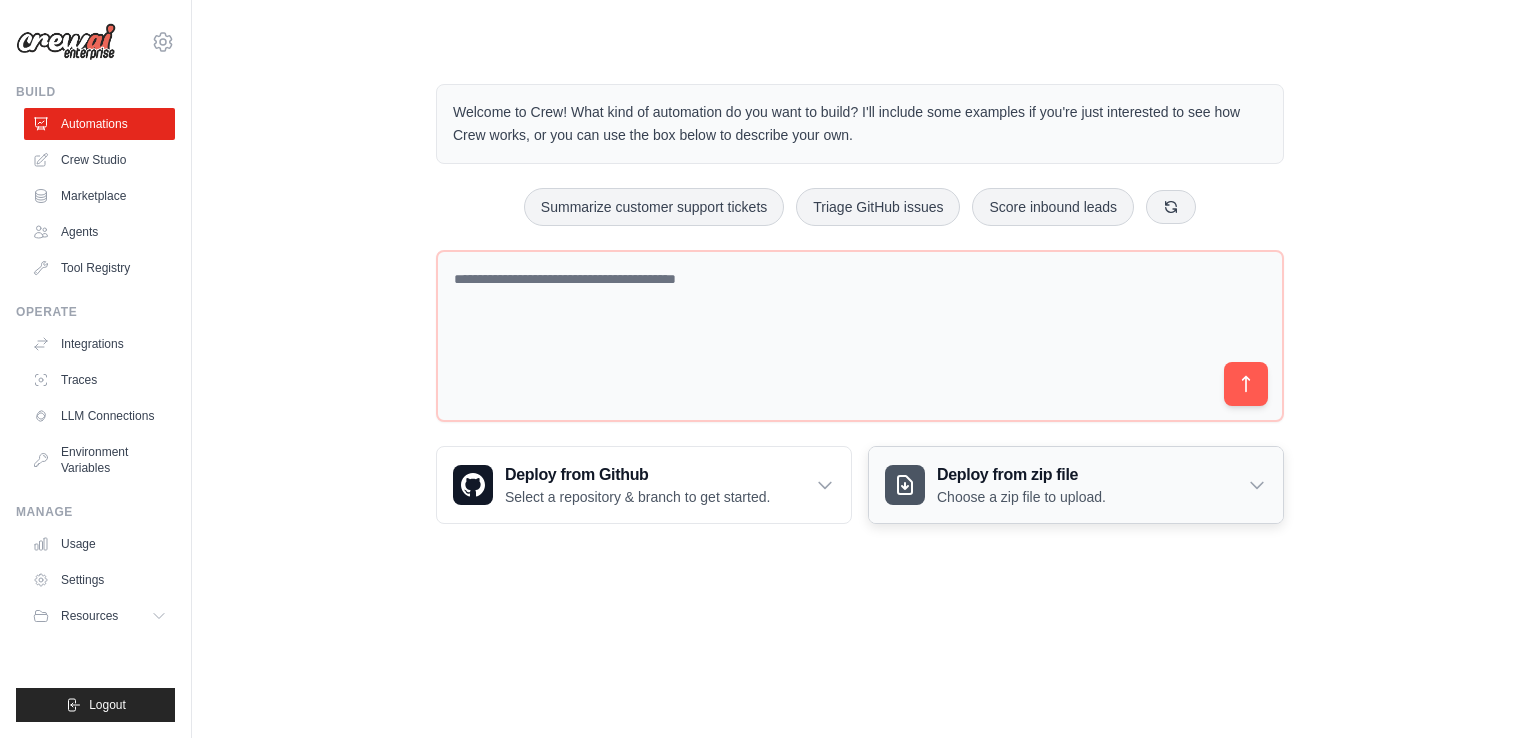 click on "Deploy from zip file
Choose a zip file to upload." at bounding box center (1076, 485) 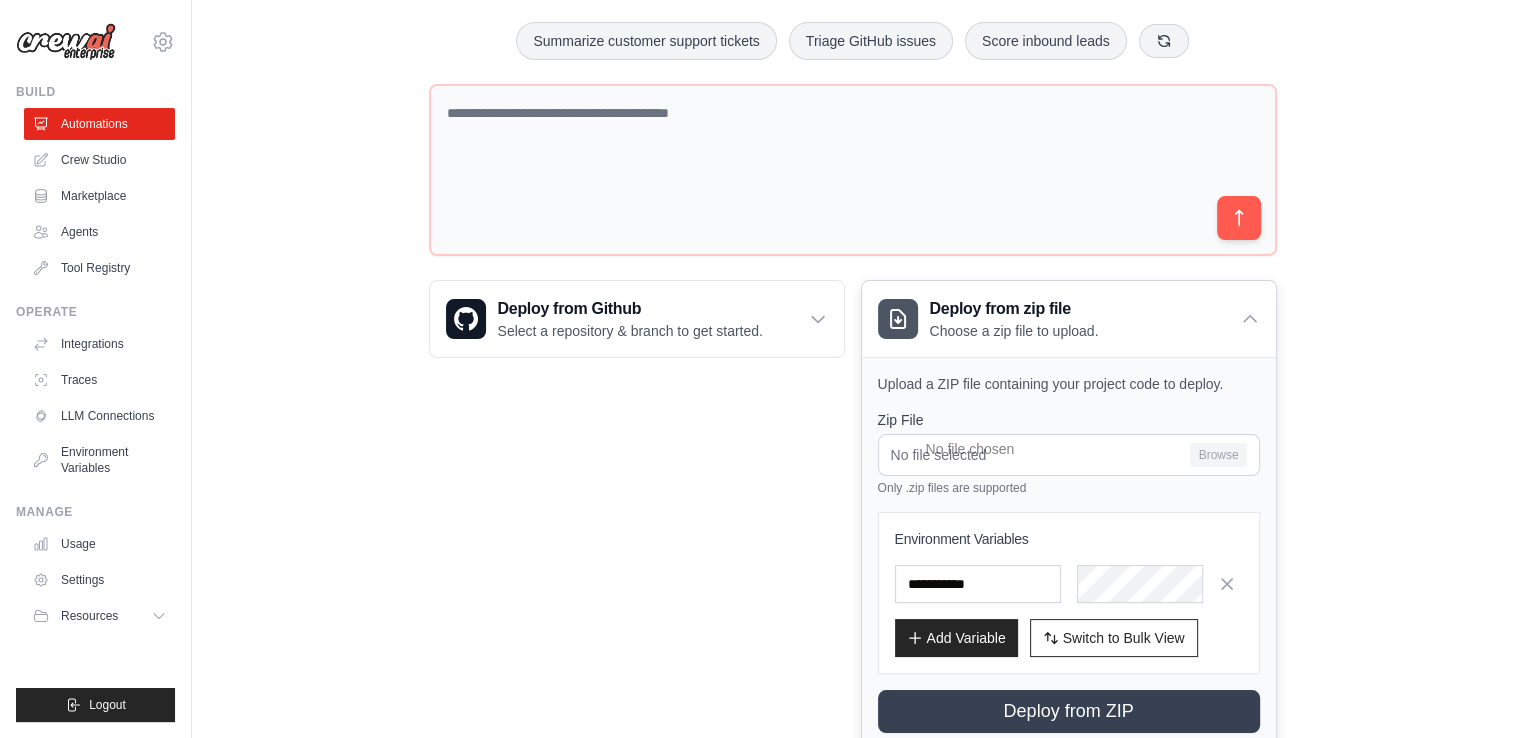 scroll, scrollTop: 225, scrollLeft: 0, axis: vertical 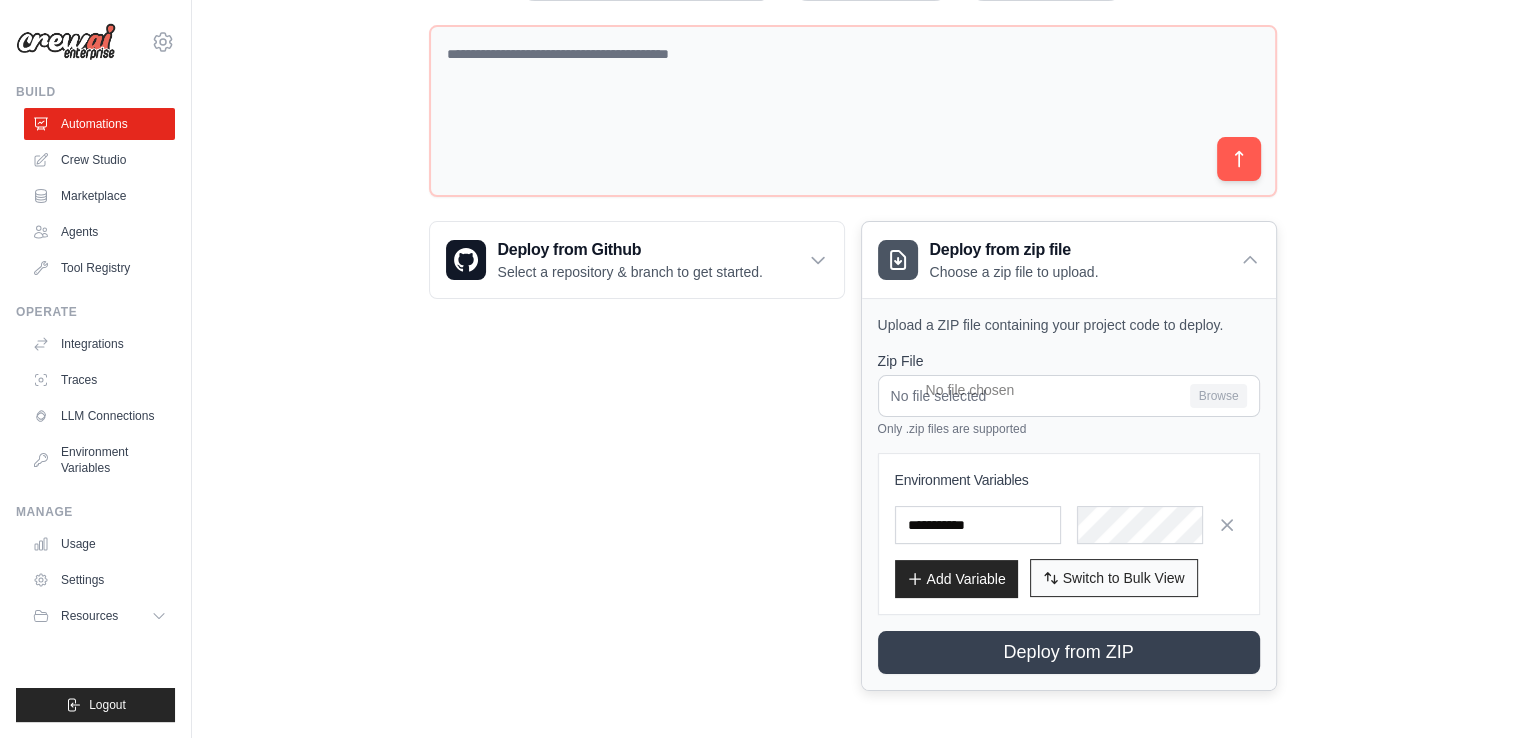 click 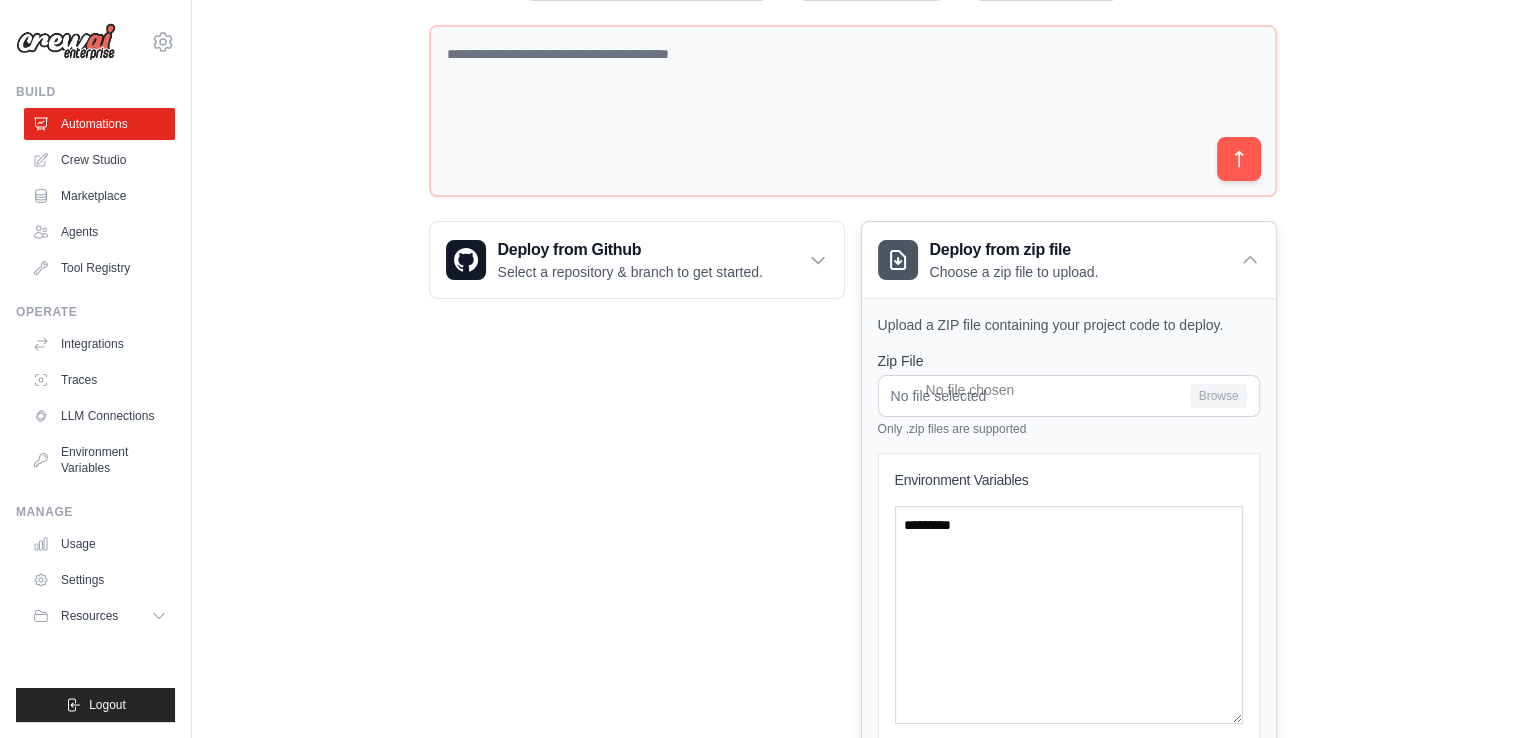 scroll, scrollTop: 413, scrollLeft: 0, axis: vertical 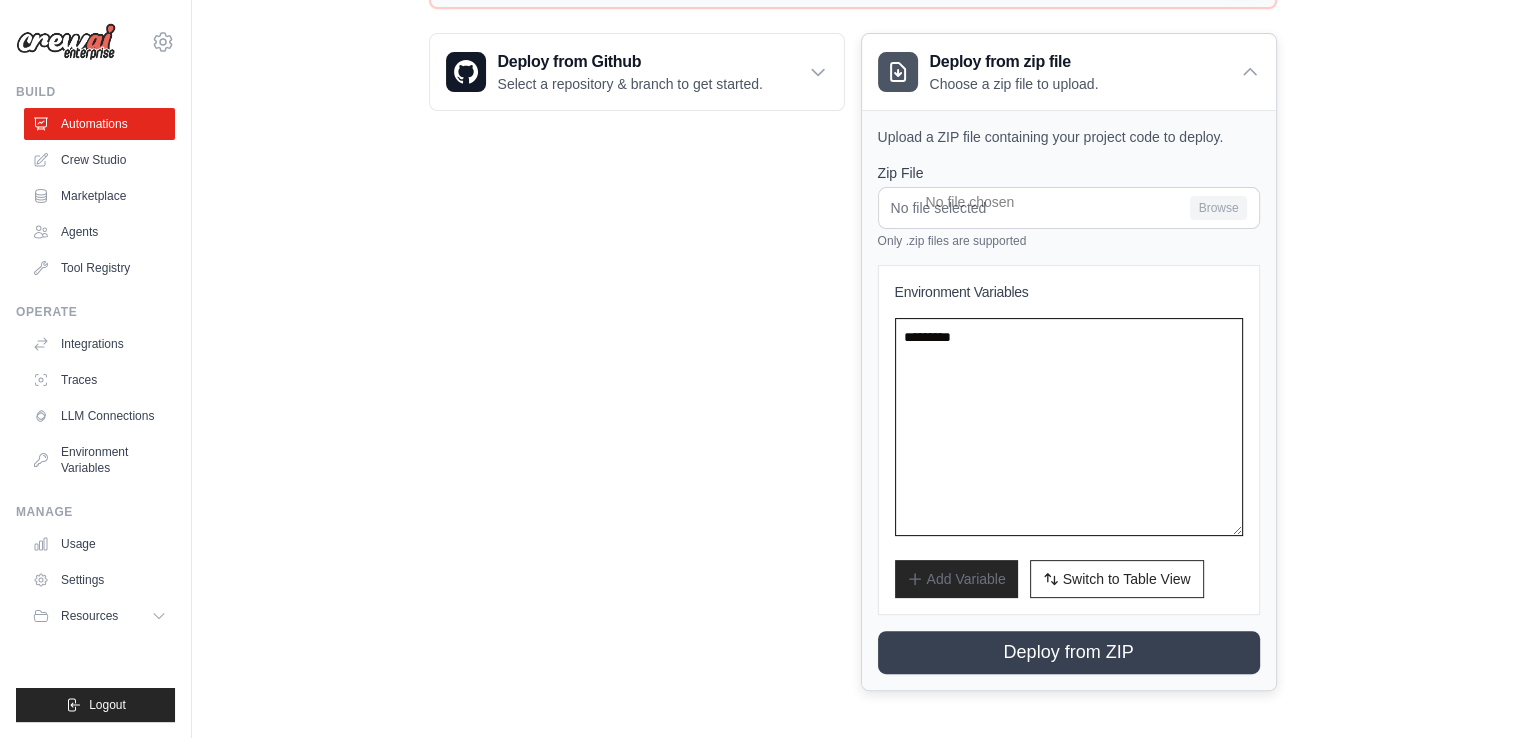 click at bounding box center [1069, 427] 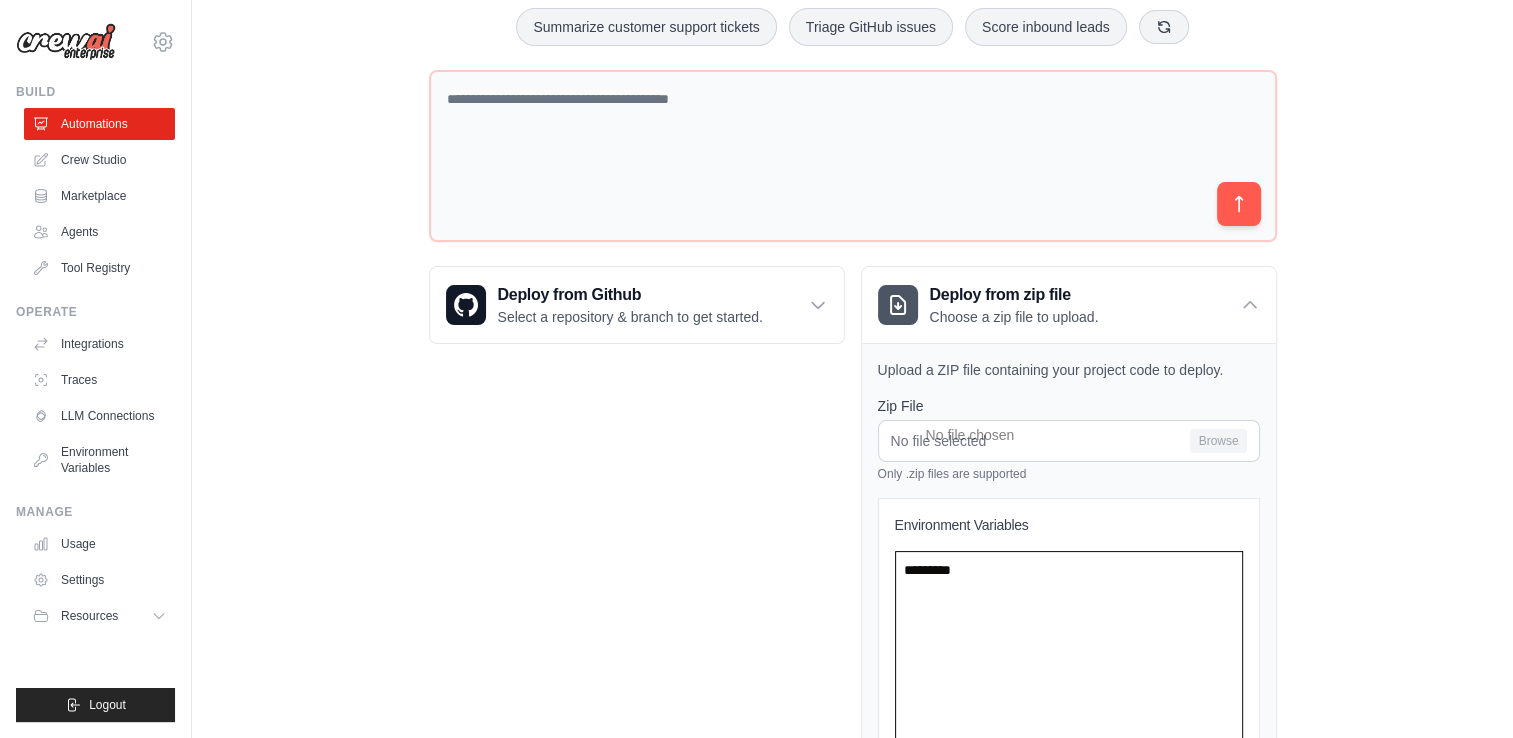 scroll, scrollTop: 0, scrollLeft: 0, axis: both 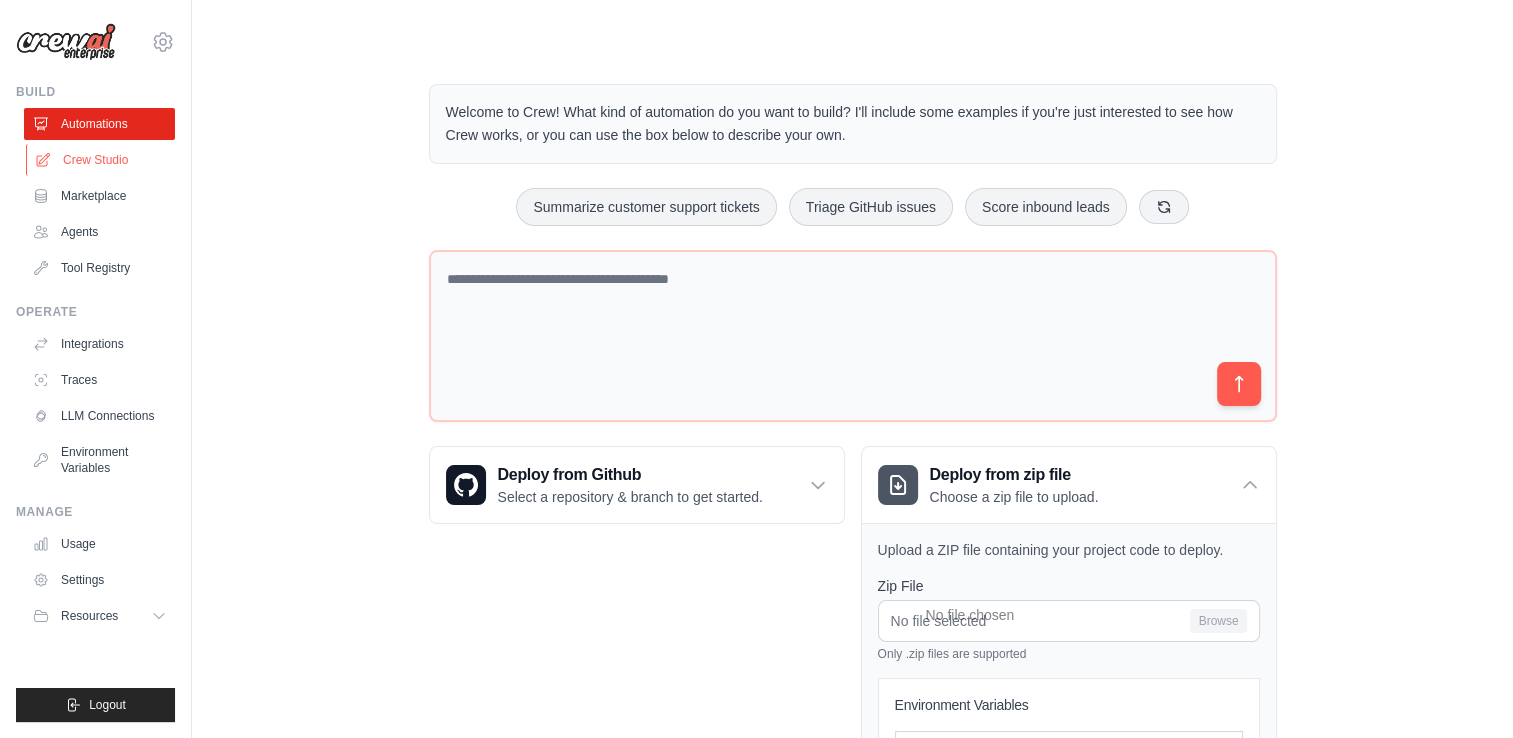 click on "Crew Studio" at bounding box center [101, 160] 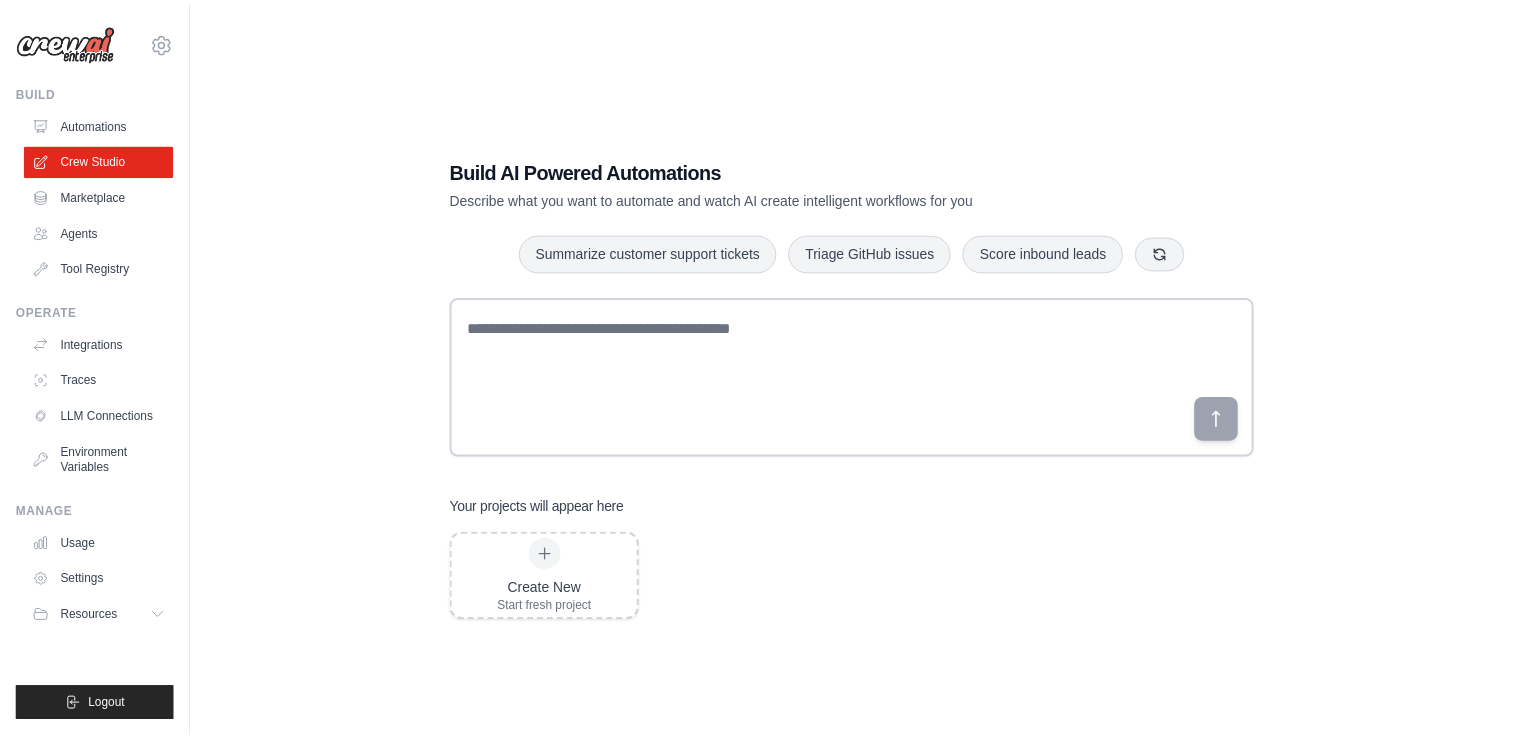 scroll, scrollTop: 0, scrollLeft: 0, axis: both 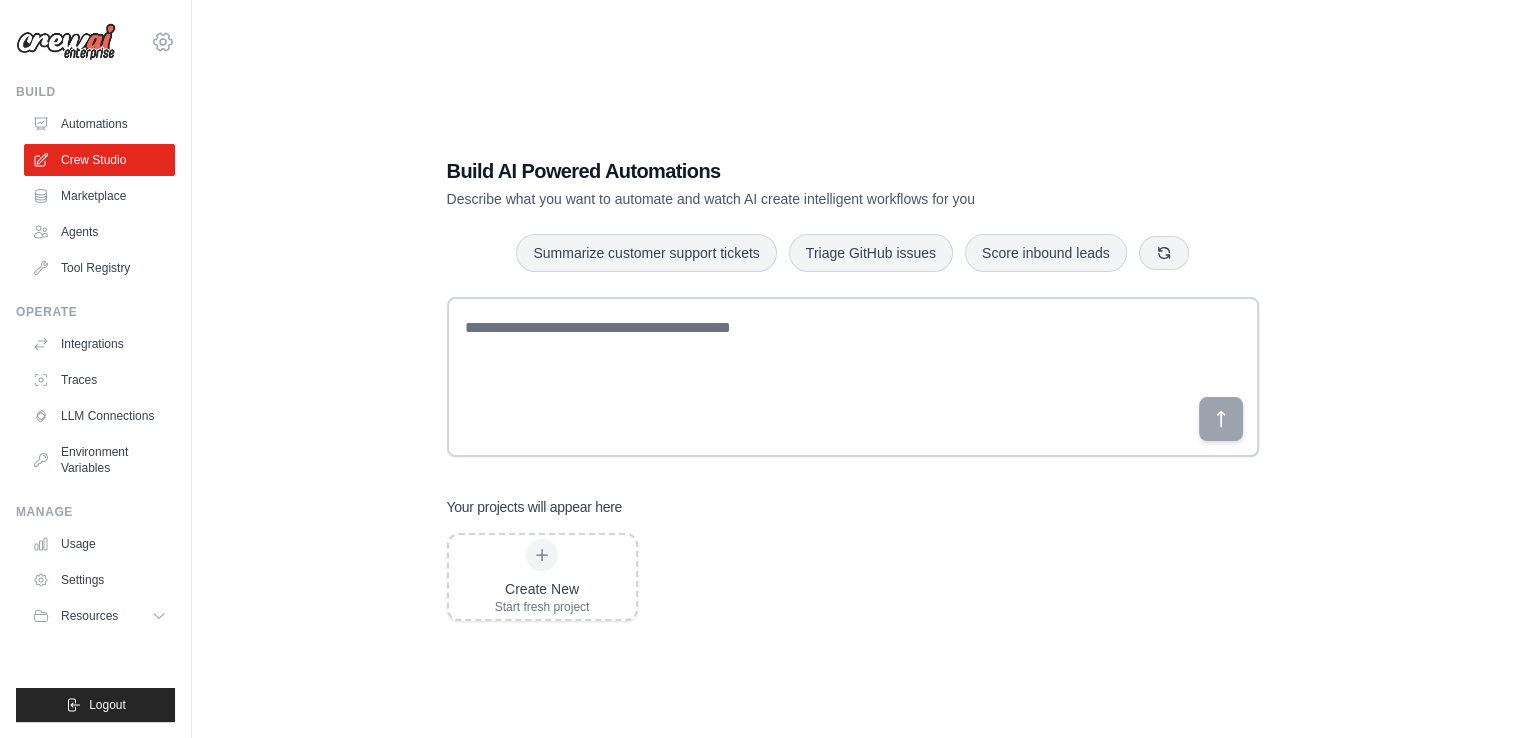 click 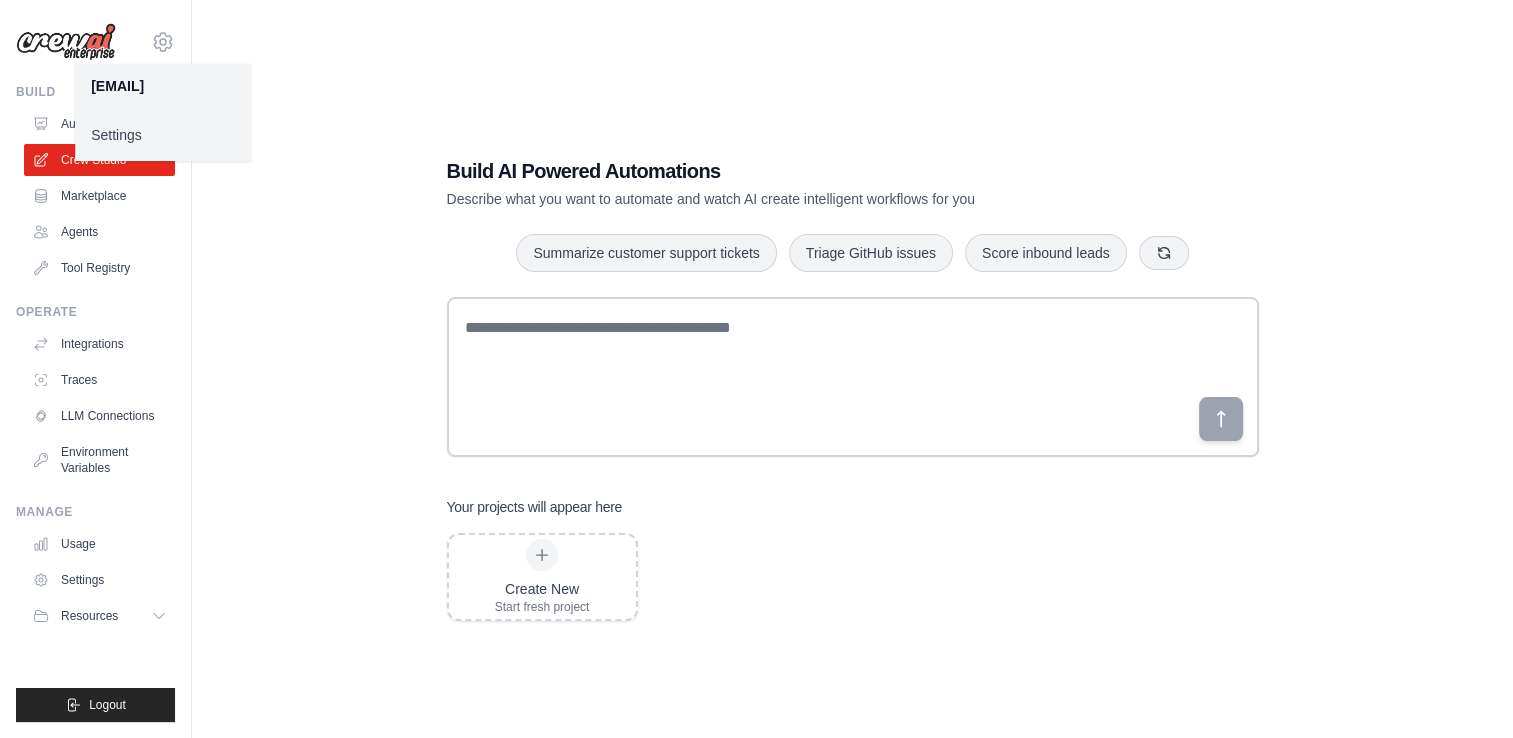 click on "Settings" at bounding box center (163, 135) 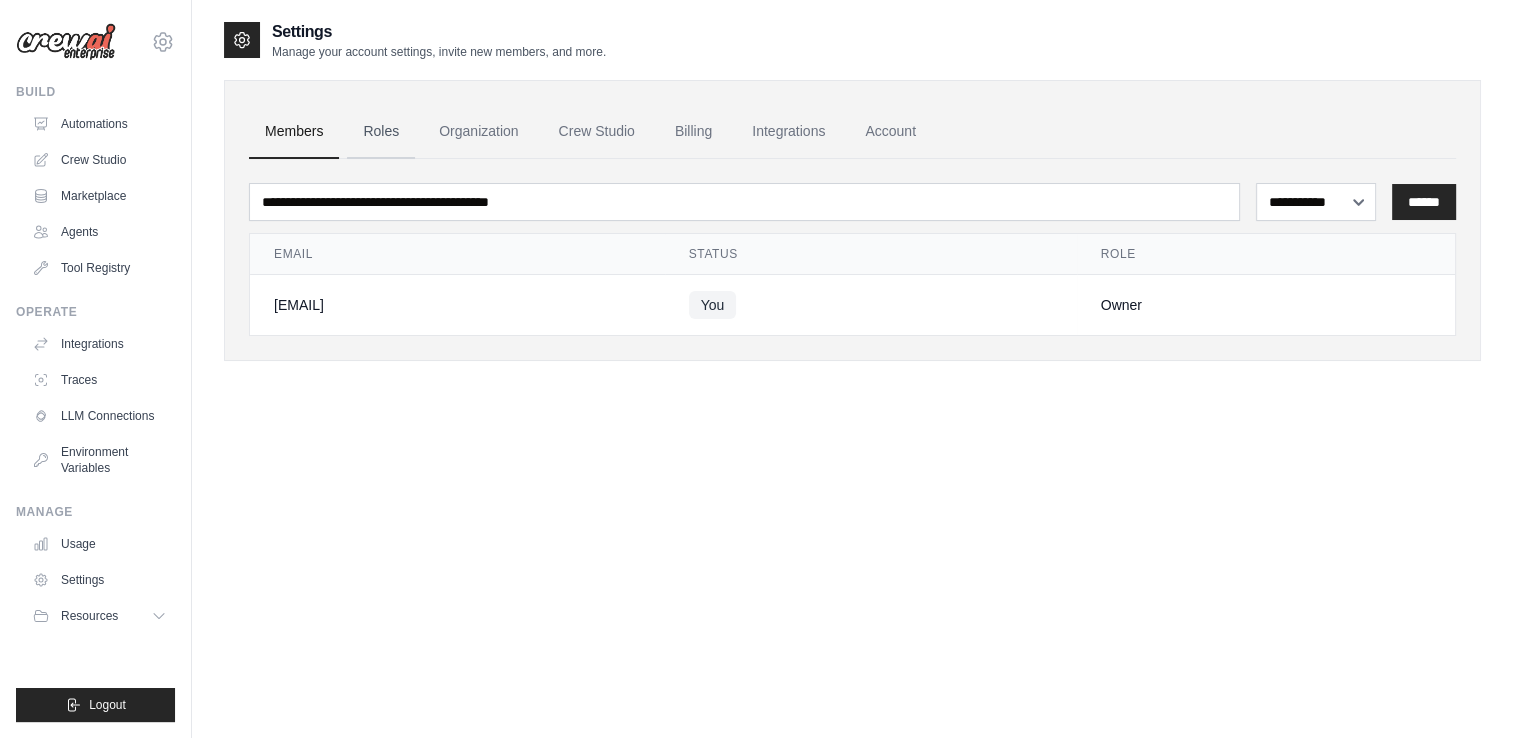 click on "Roles" at bounding box center [381, 132] 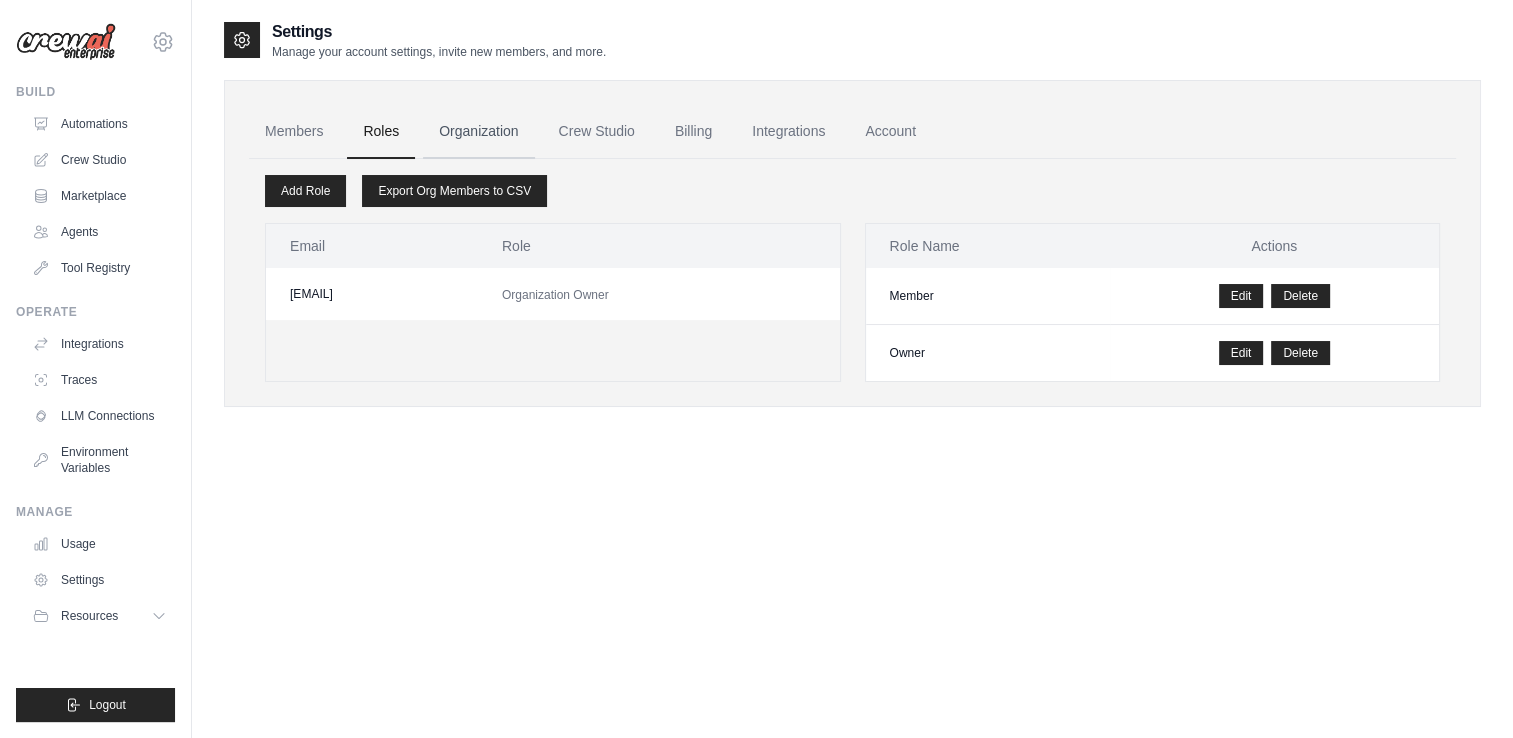 click on "Organization" at bounding box center (478, 132) 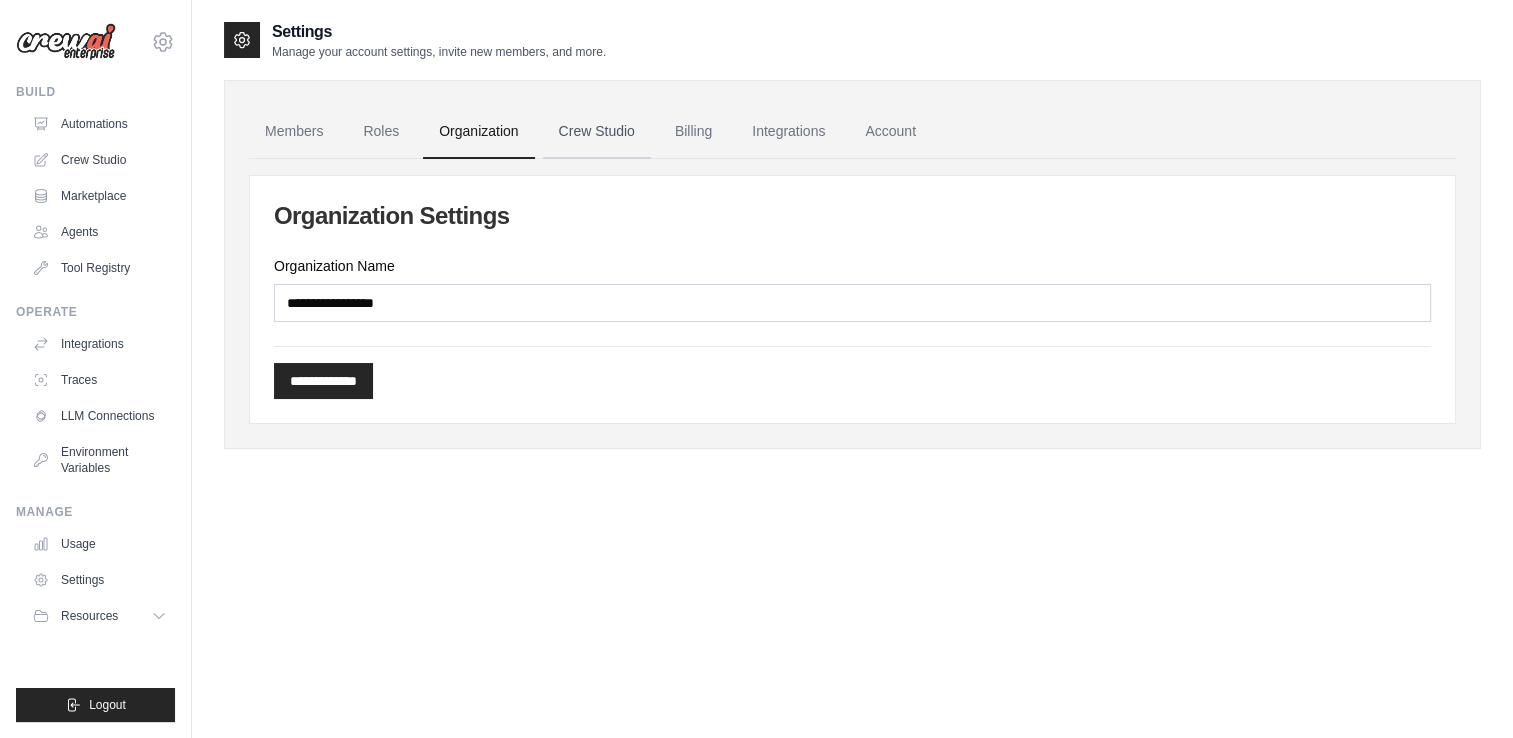 click on "Crew Studio" at bounding box center [597, 132] 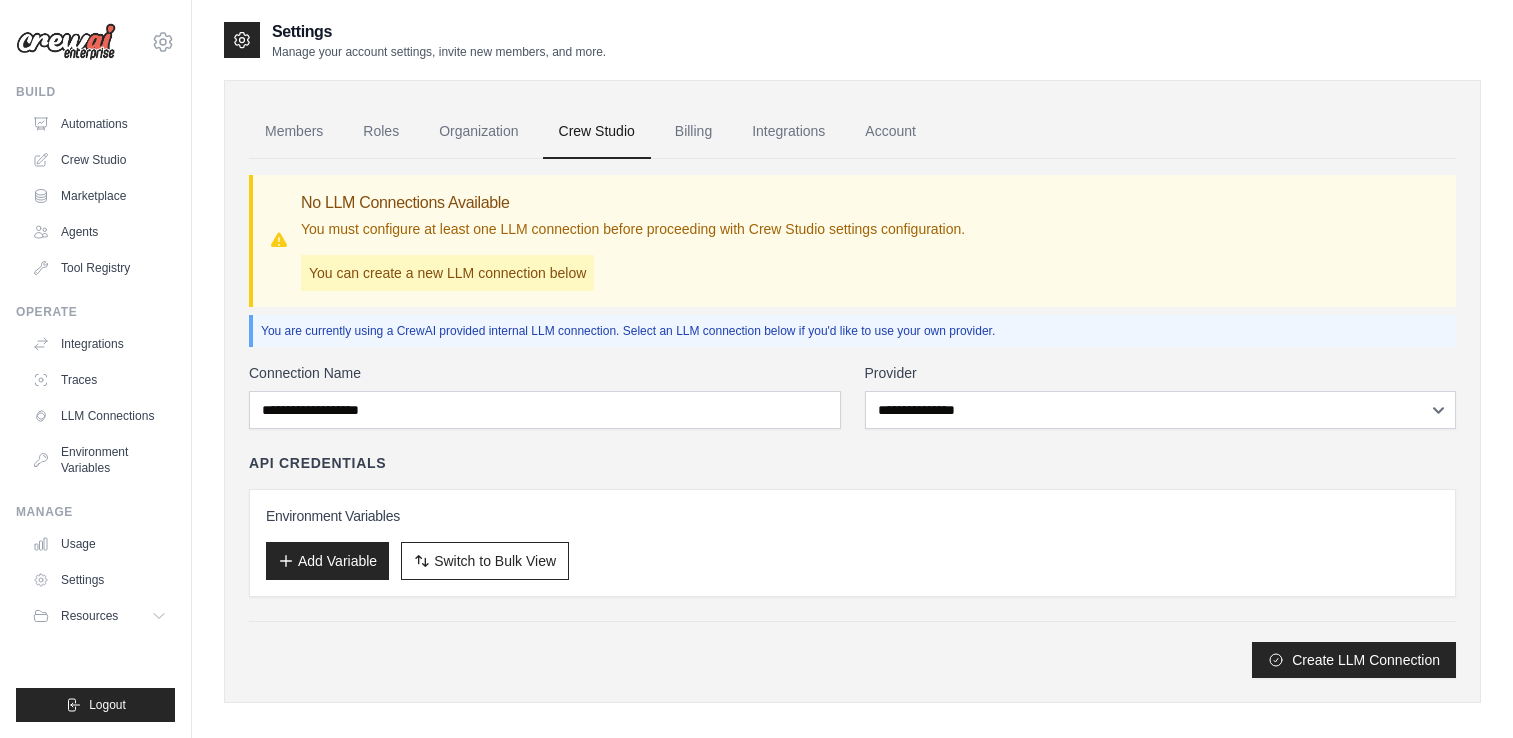 scroll, scrollTop: 0, scrollLeft: 0, axis: both 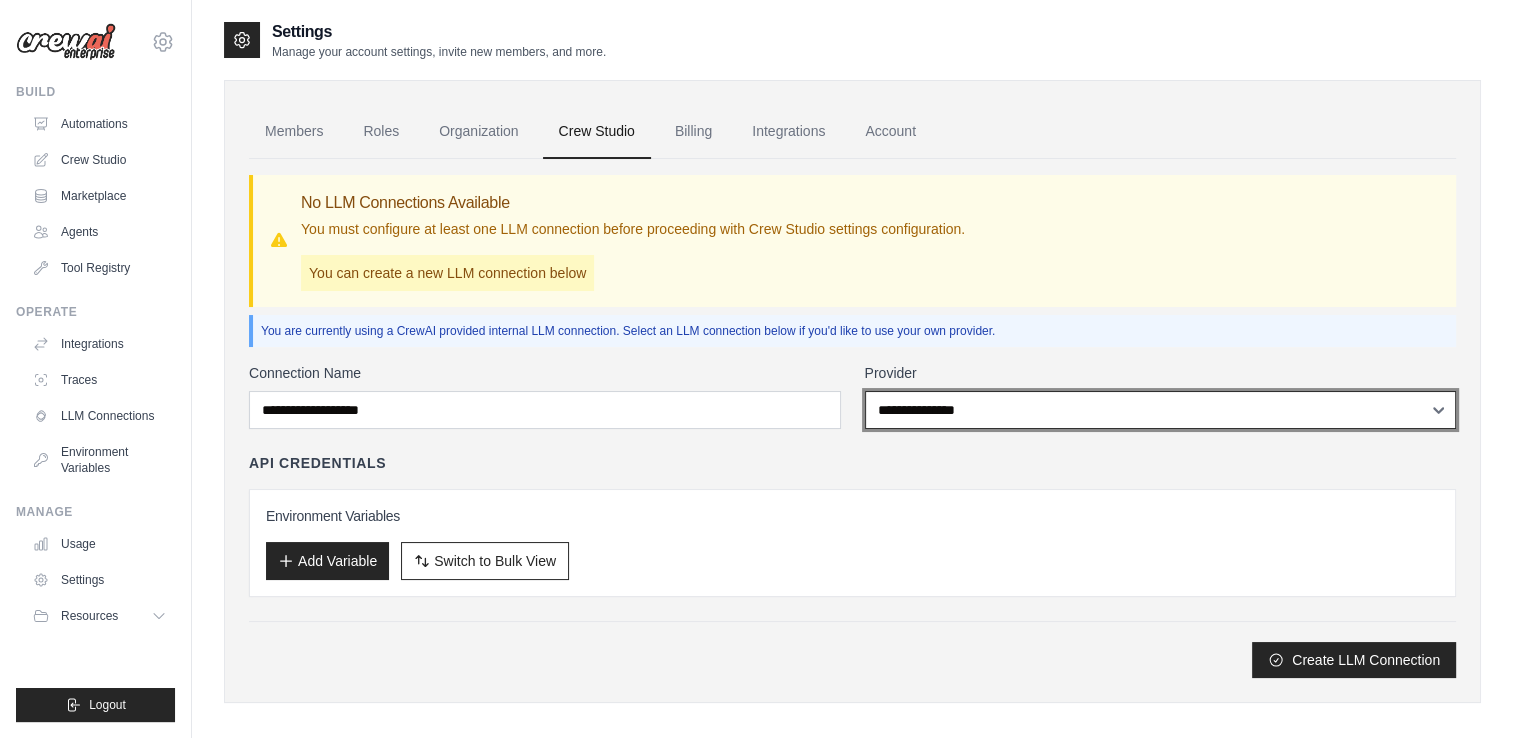 click on "**********" at bounding box center (1161, 410) 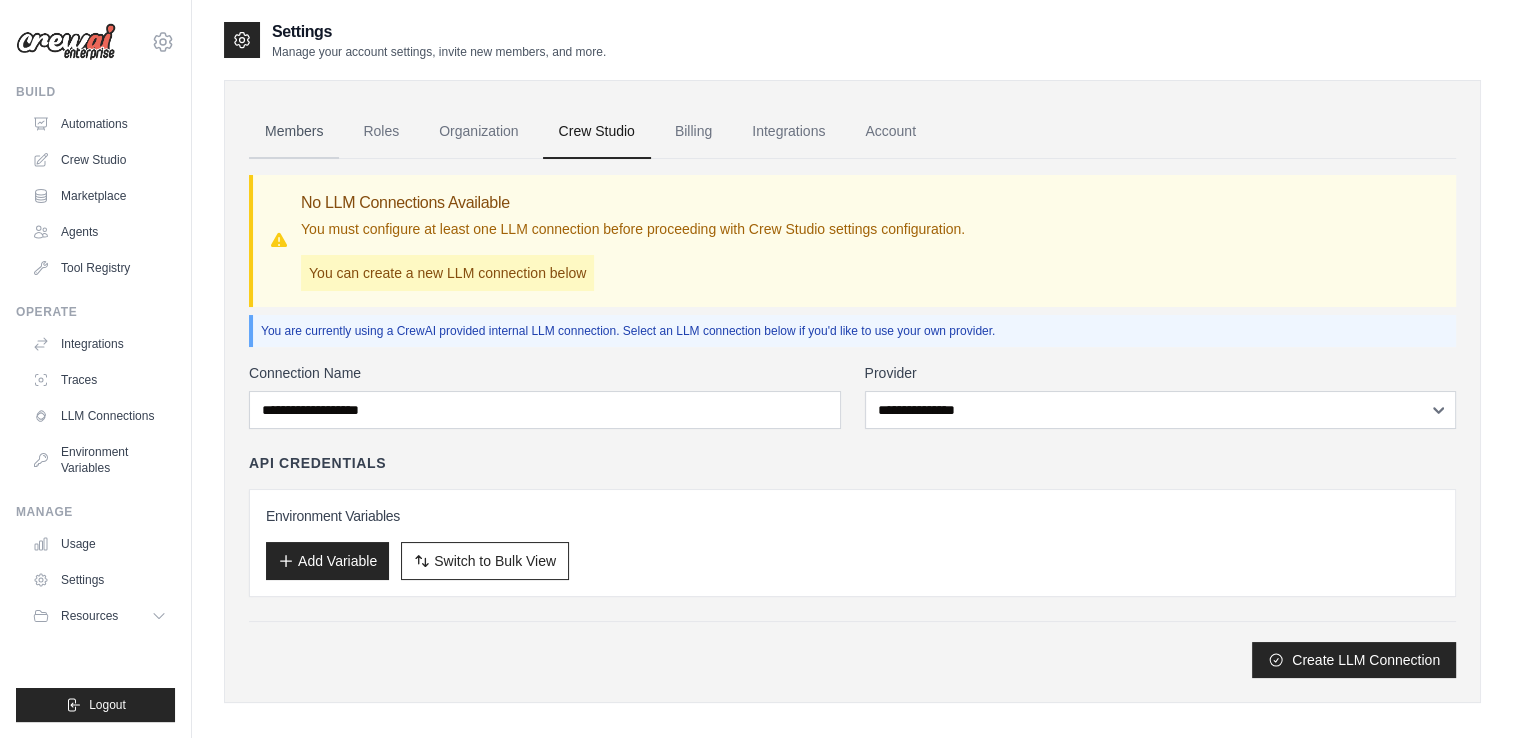 click on "Members" at bounding box center [294, 132] 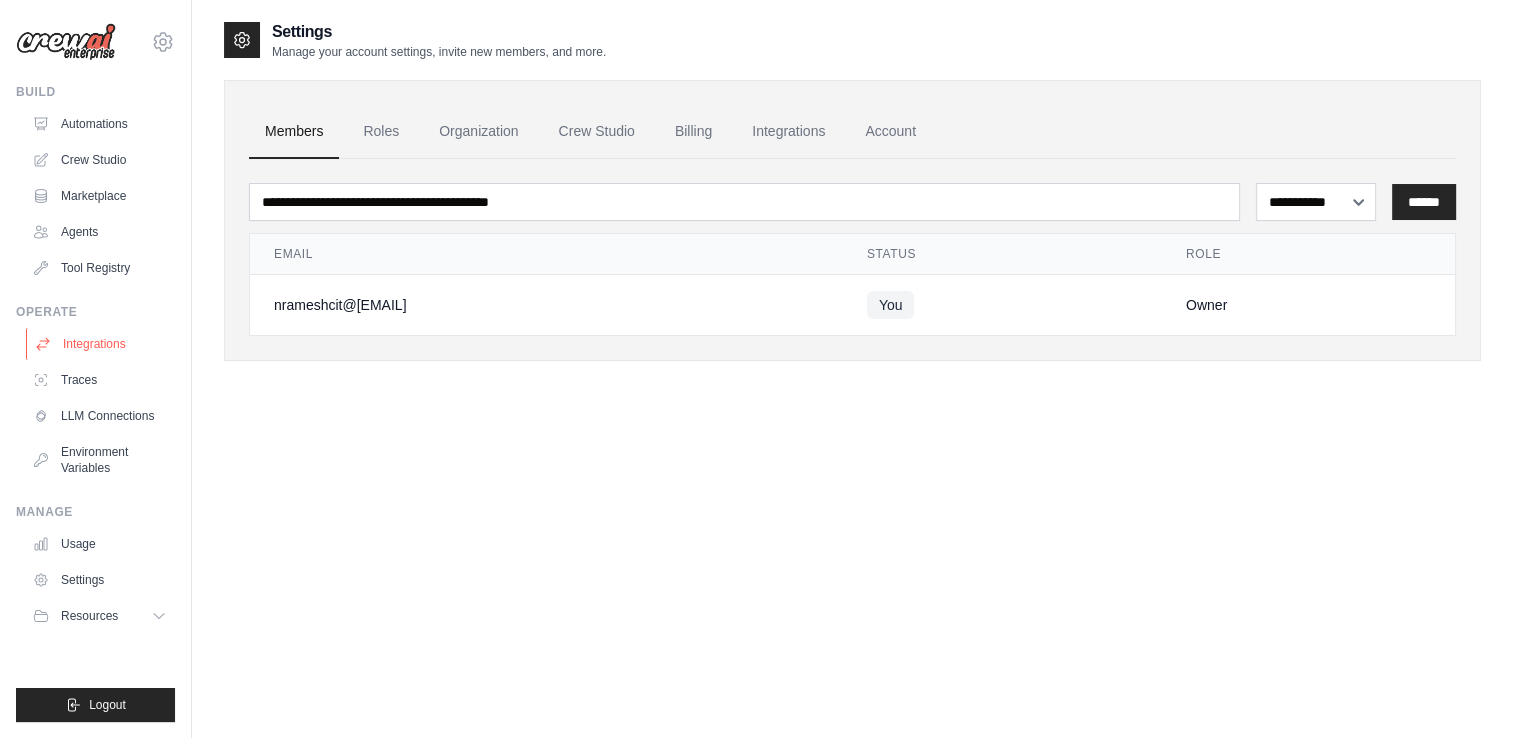 click on "Integrations" at bounding box center [101, 344] 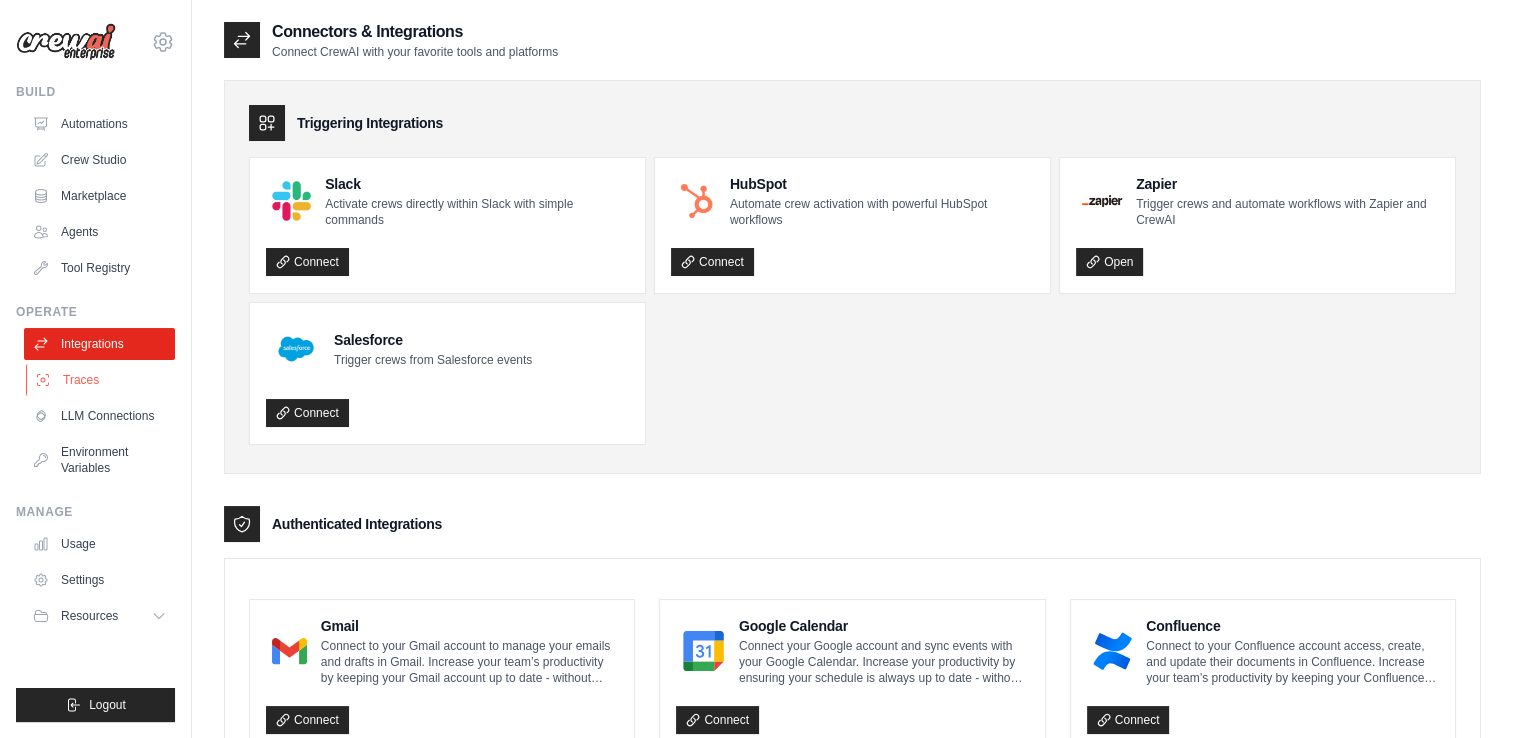 click on "Traces" at bounding box center (101, 380) 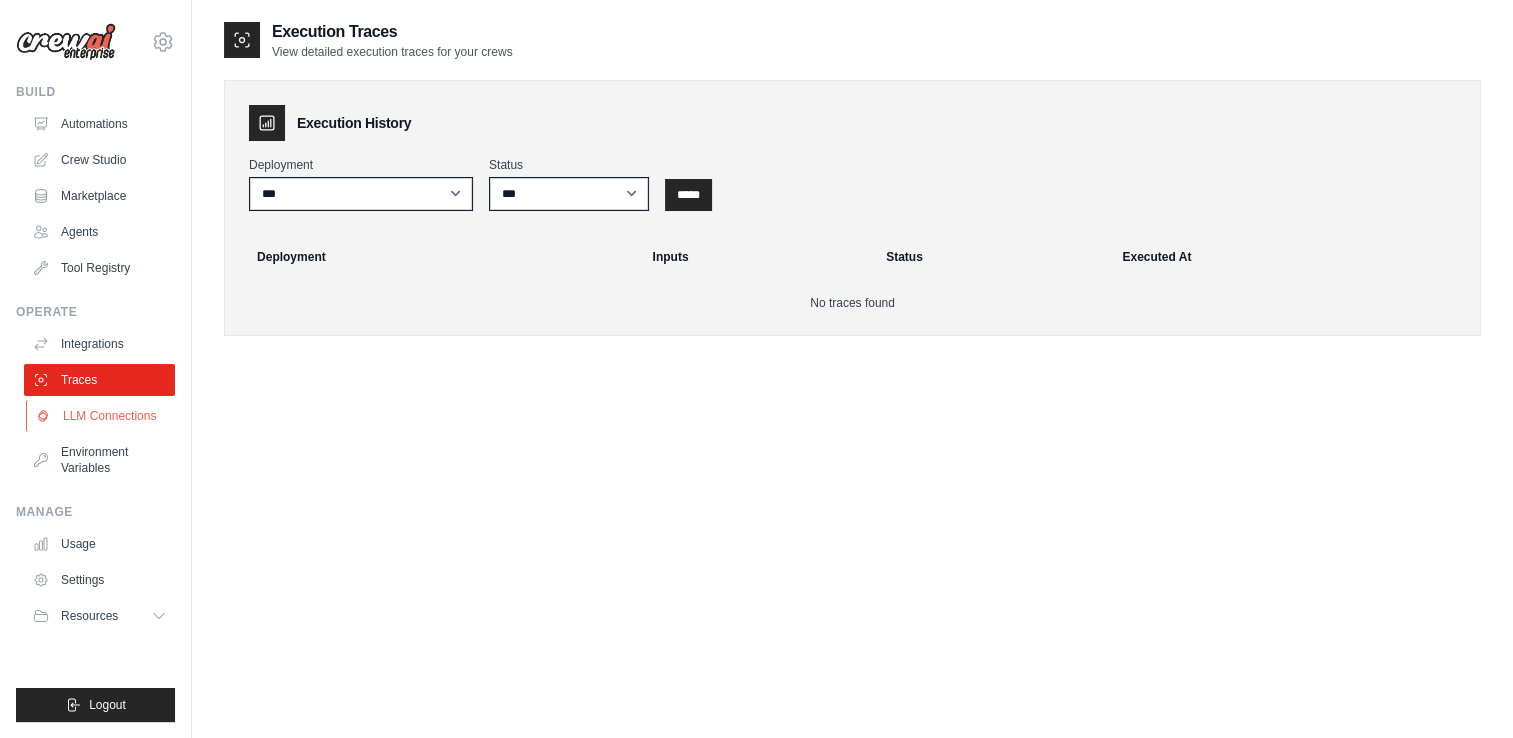 click on "LLM Connections" at bounding box center [101, 416] 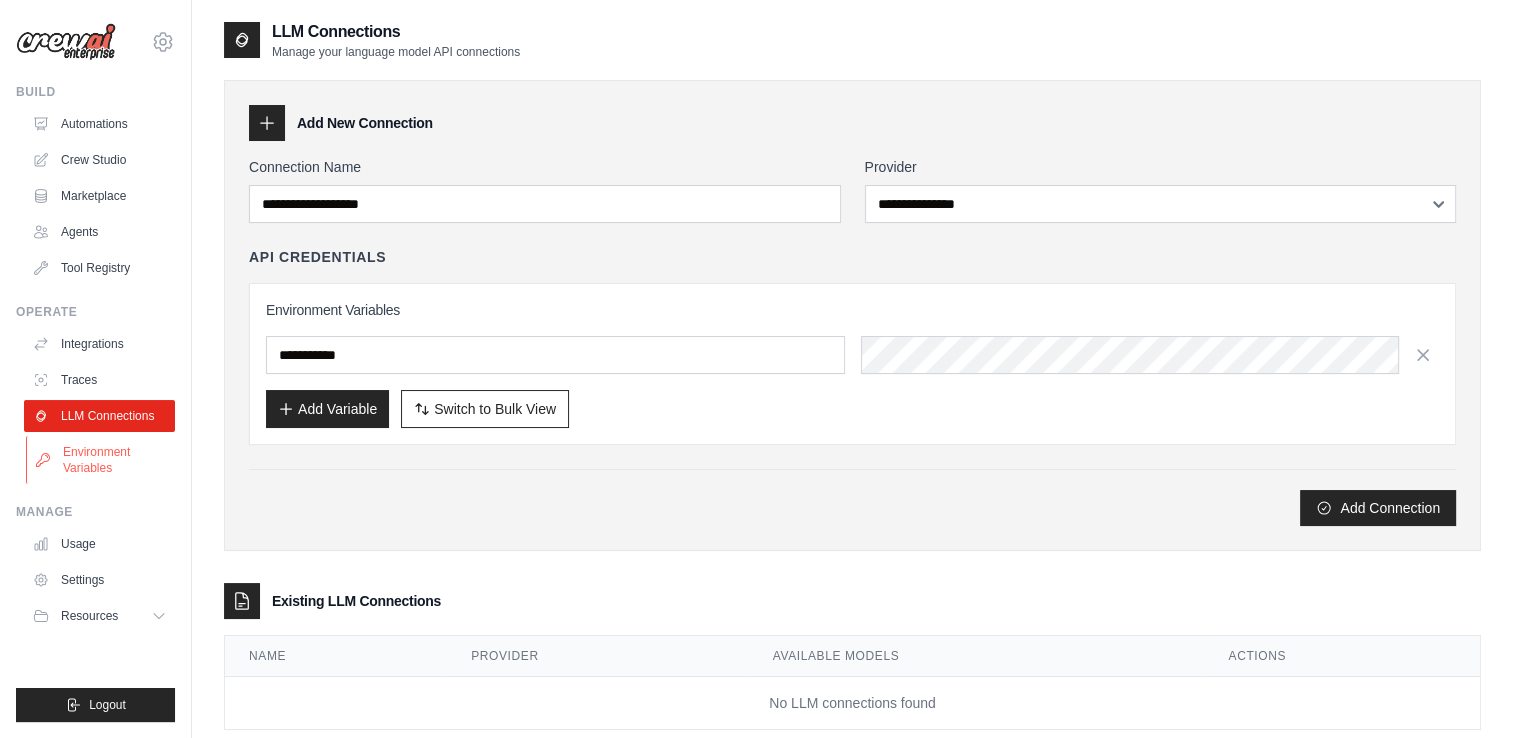 click on "Environment Variables" at bounding box center (101, 460) 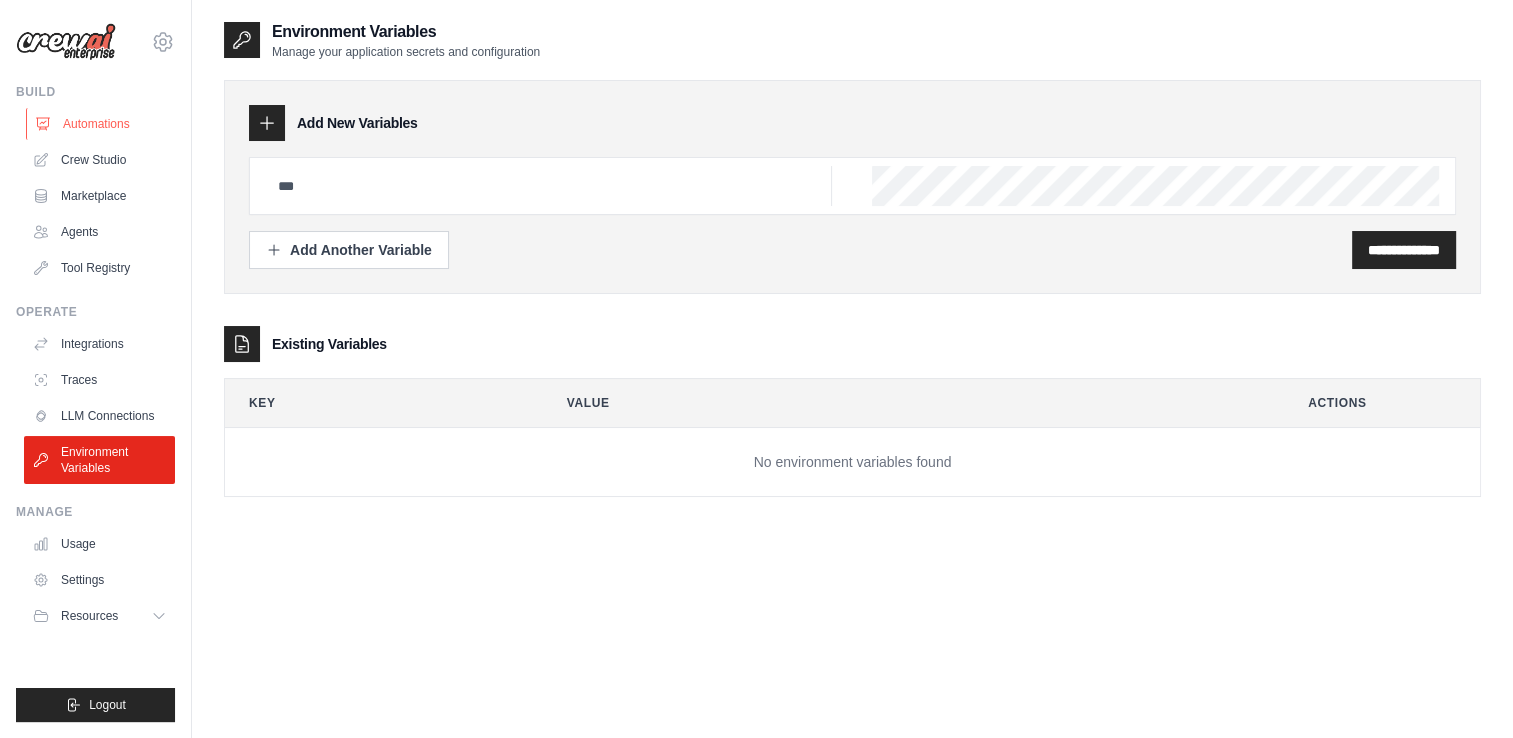 click on "Automations" at bounding box center [101, 124] 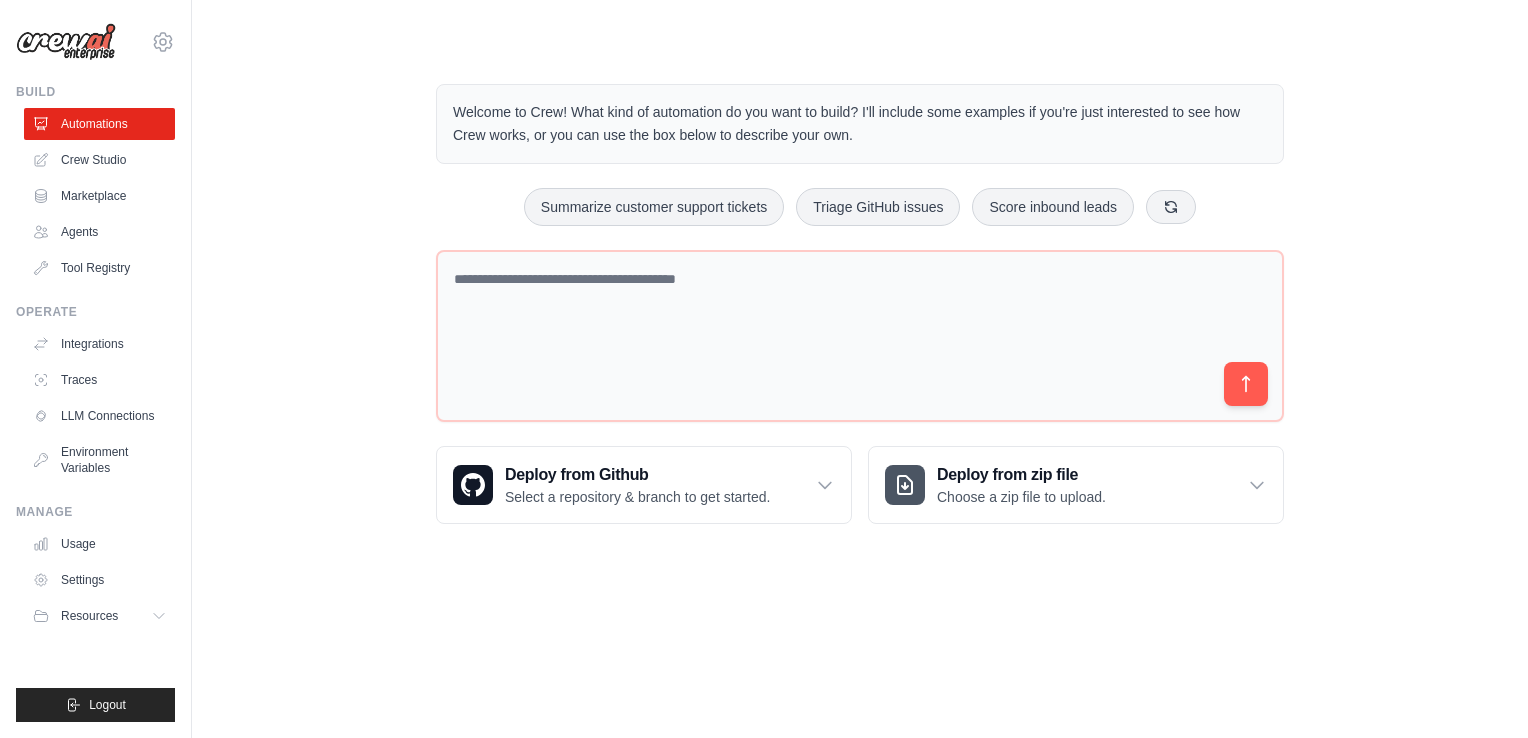 click on "Welcome to Crew! What kind of automation do you want to build?
I'll include some examples if you're just interested to see how
Crew works, or you can use the box below to describe your own.
Summarize customer support tickets
Triage GitHub issues
Score inbound leads
Deploy from Github
Select a repository & branch to get started." at bounding box center (860, 304) 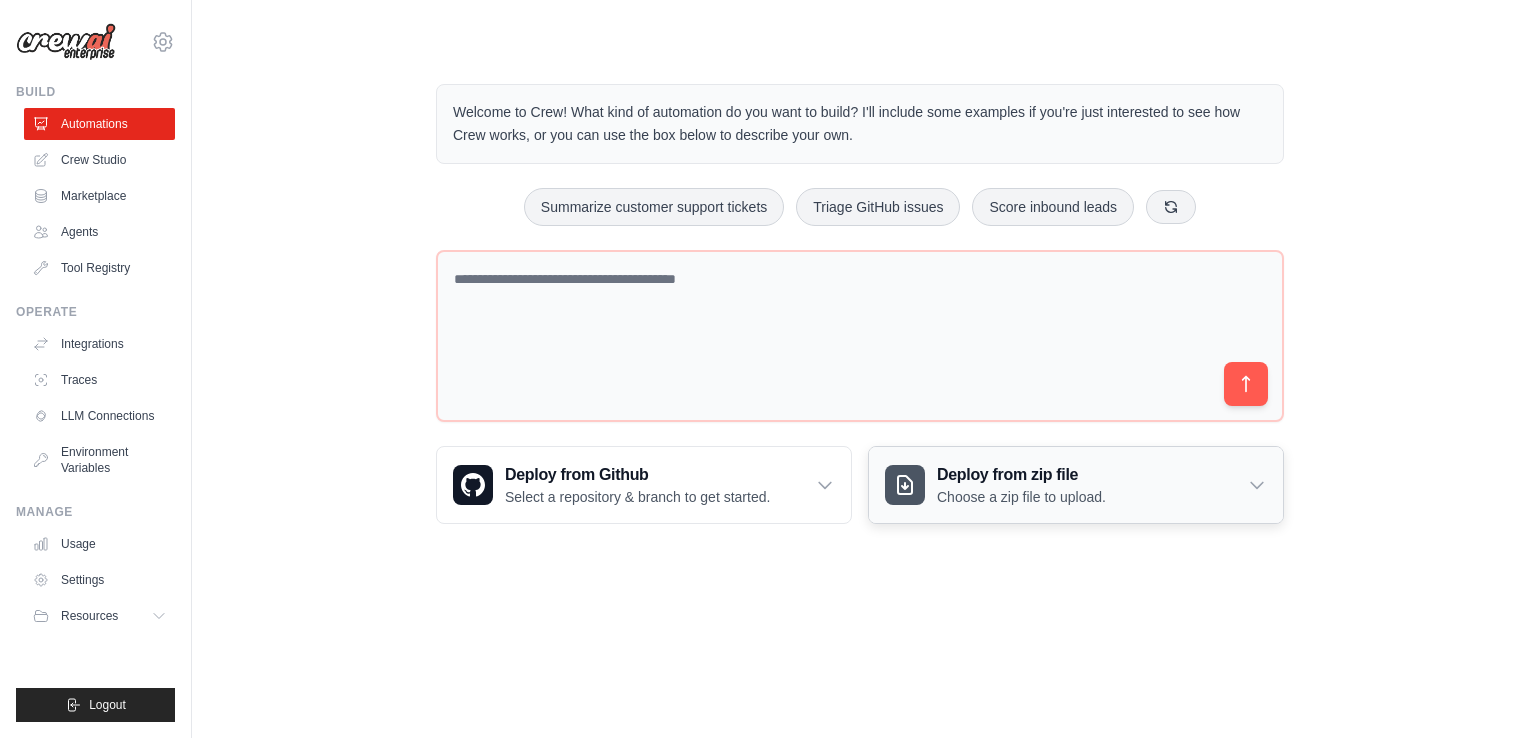 click on "Choose a zip file to upload." at bounding box center [1021, 497] 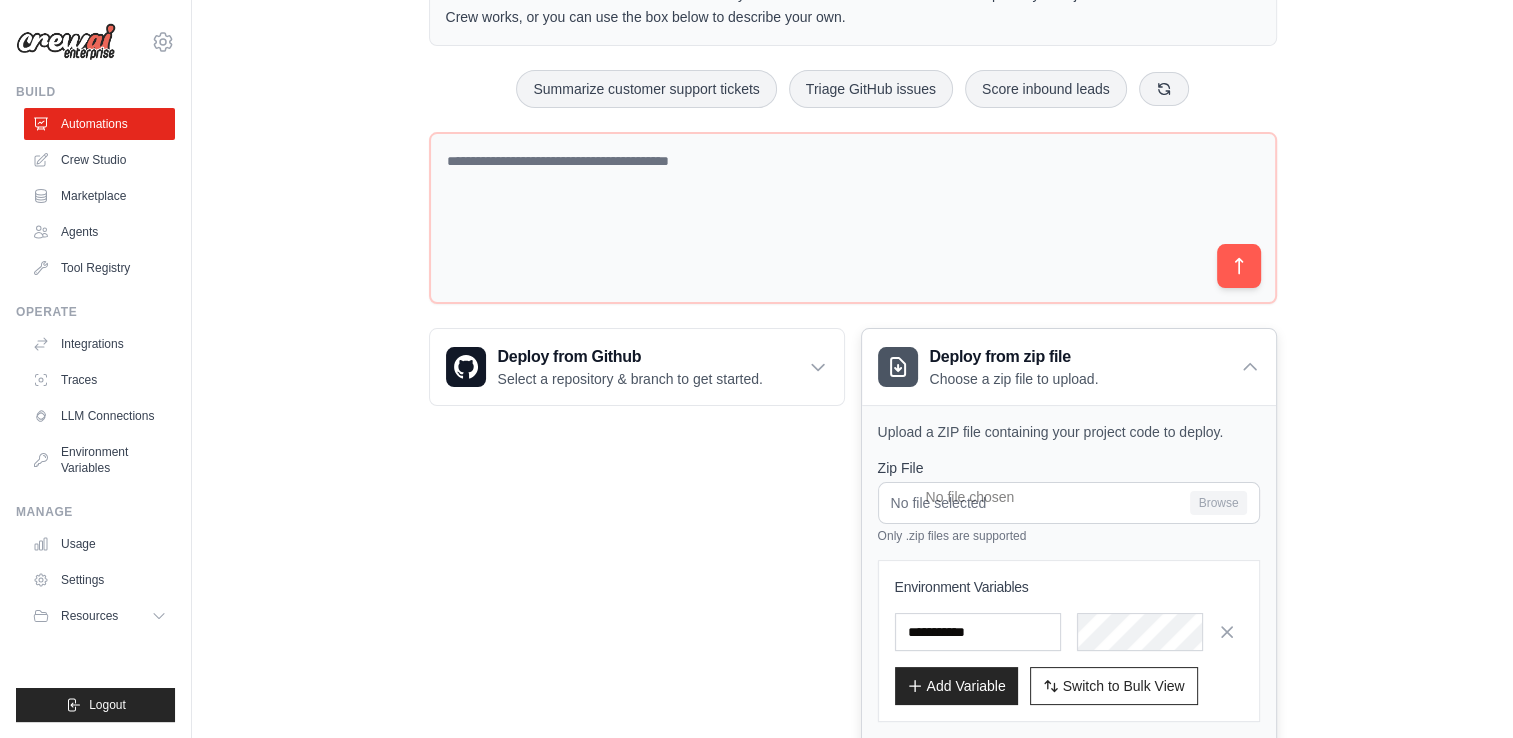 scroll, scrollTop: 119, scrollLeft: 0, axis: vertical 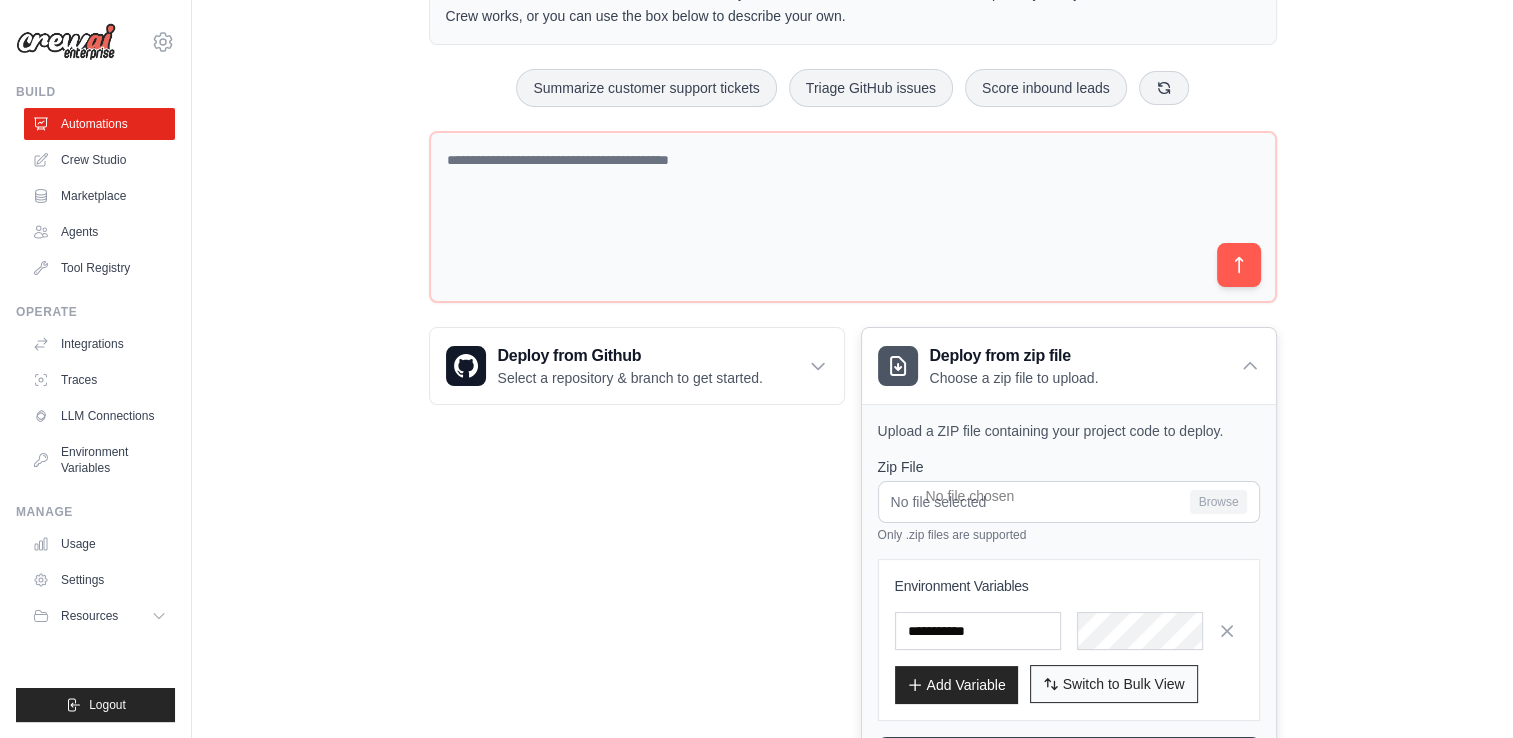 click on "Switch to Bulk View" at bounding box center (1124, 684) 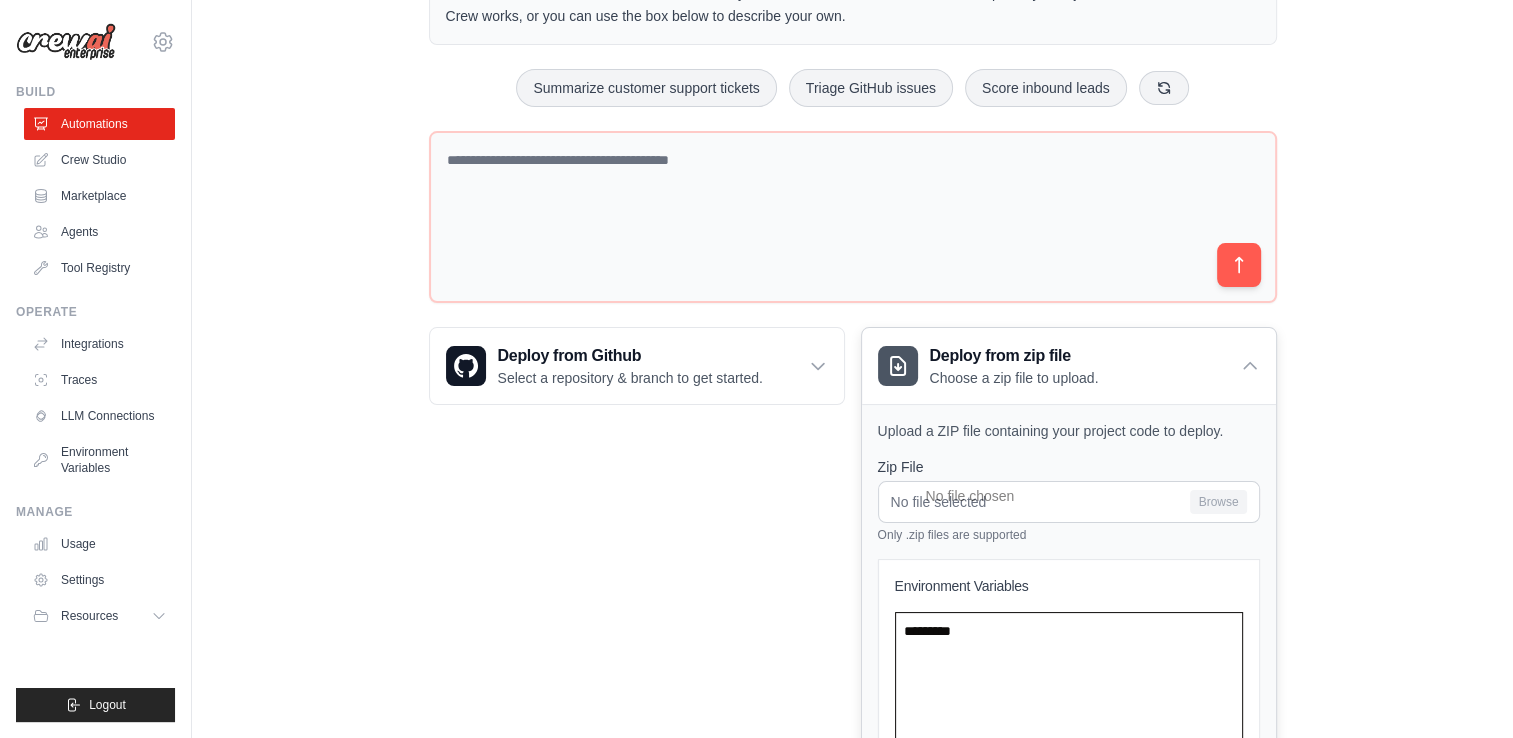 click at bounding box center [1069, 721] 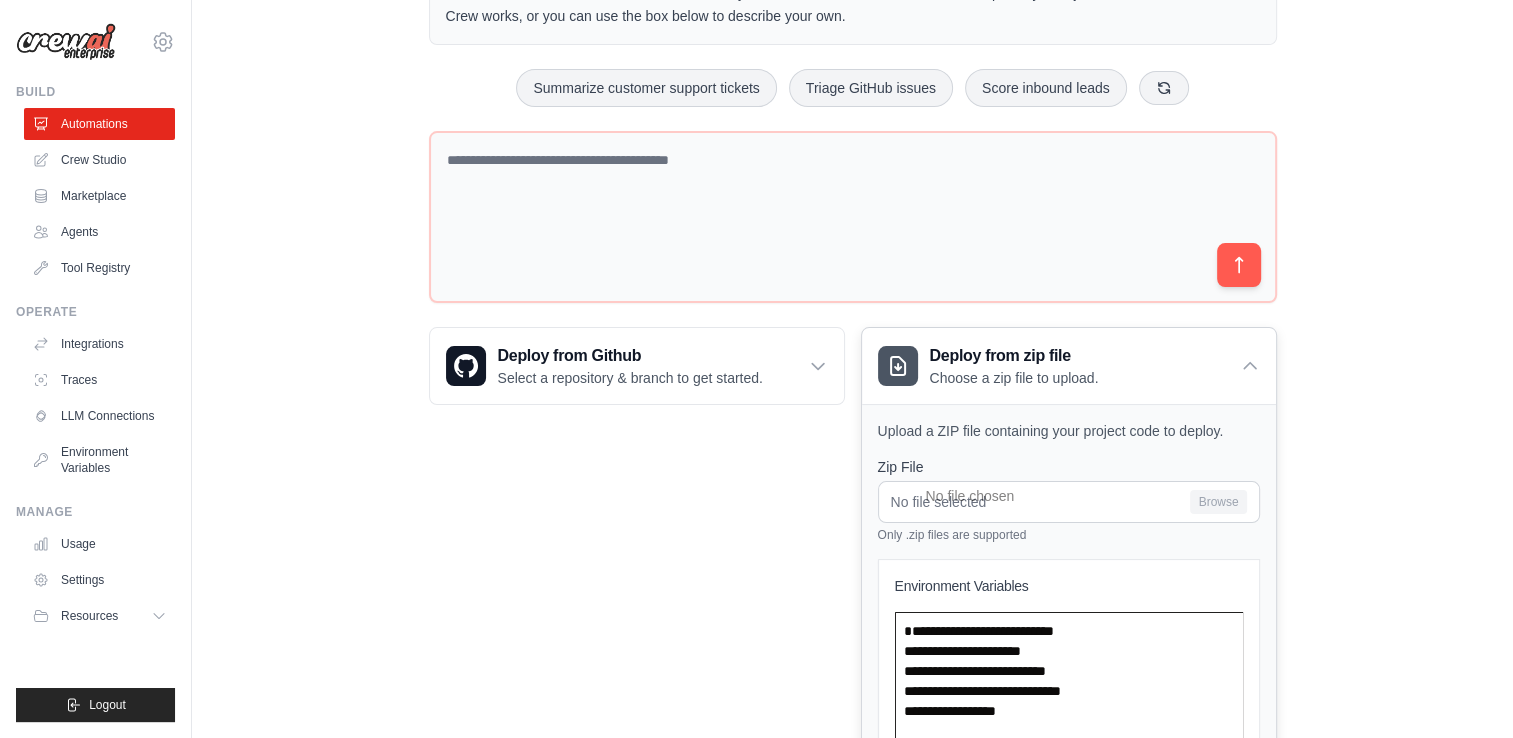 scroll, scrollTop: 1390, scrollLeft: 0, axis: vertical 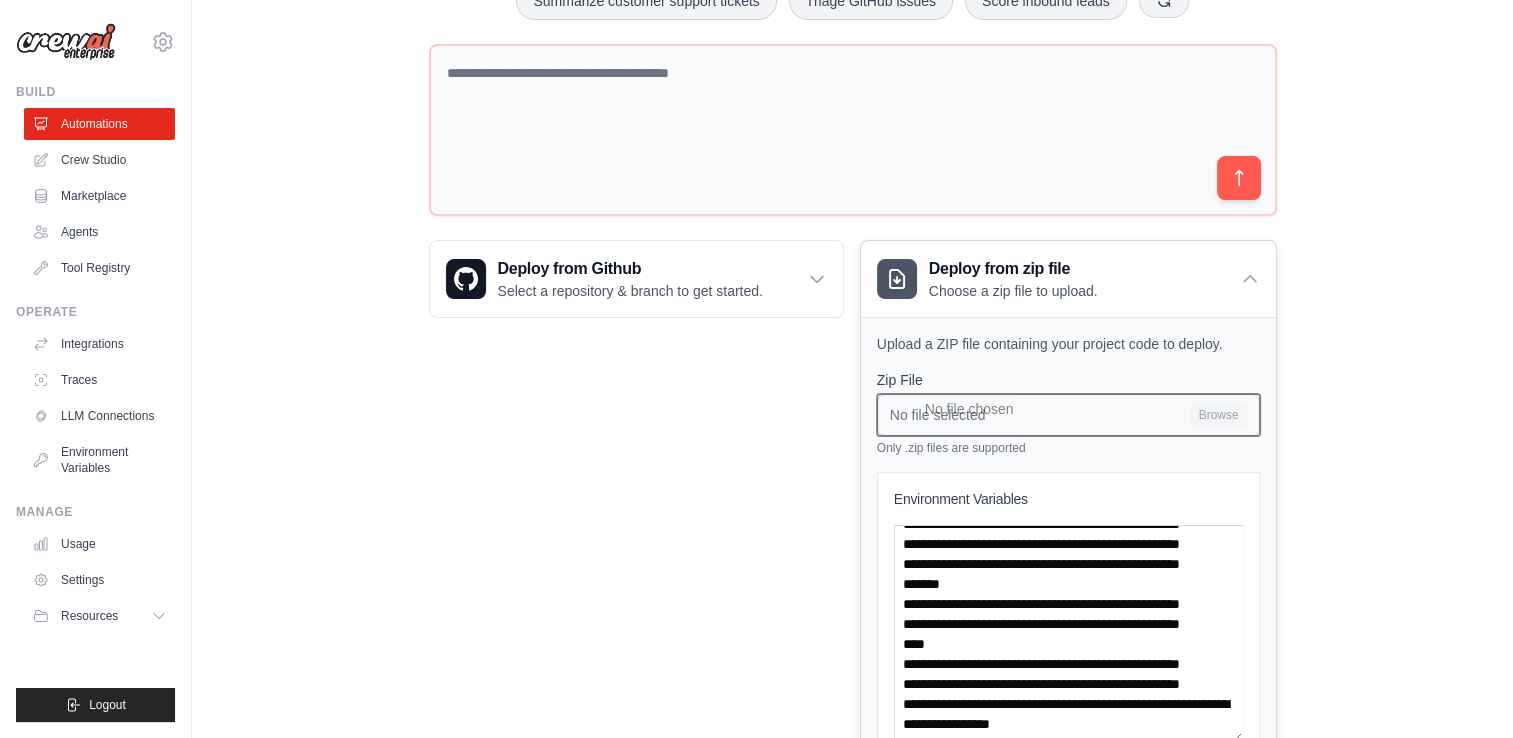 click on "No file selected
Browse" at bounding box center [1068, 415] 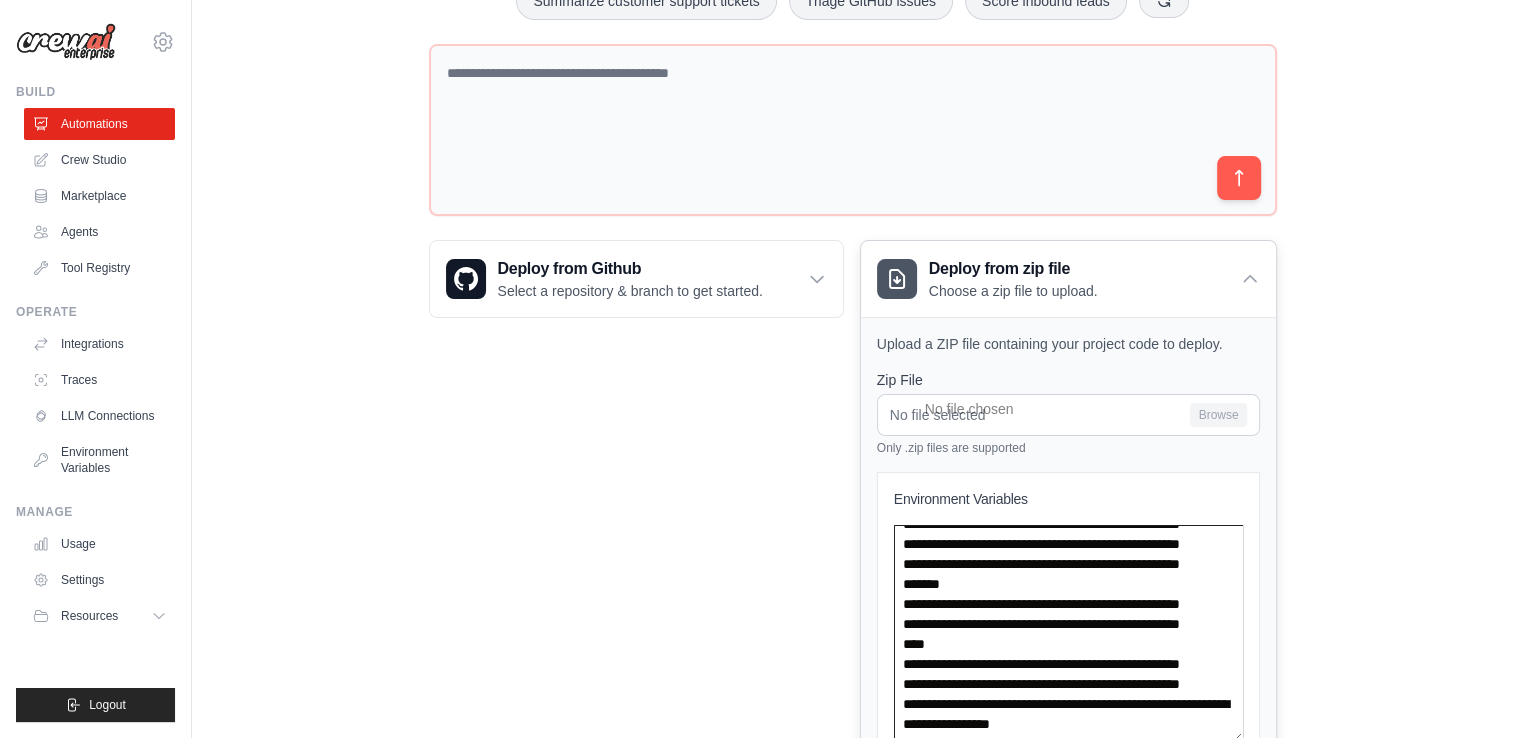 click at bounding box center (1068, 634) 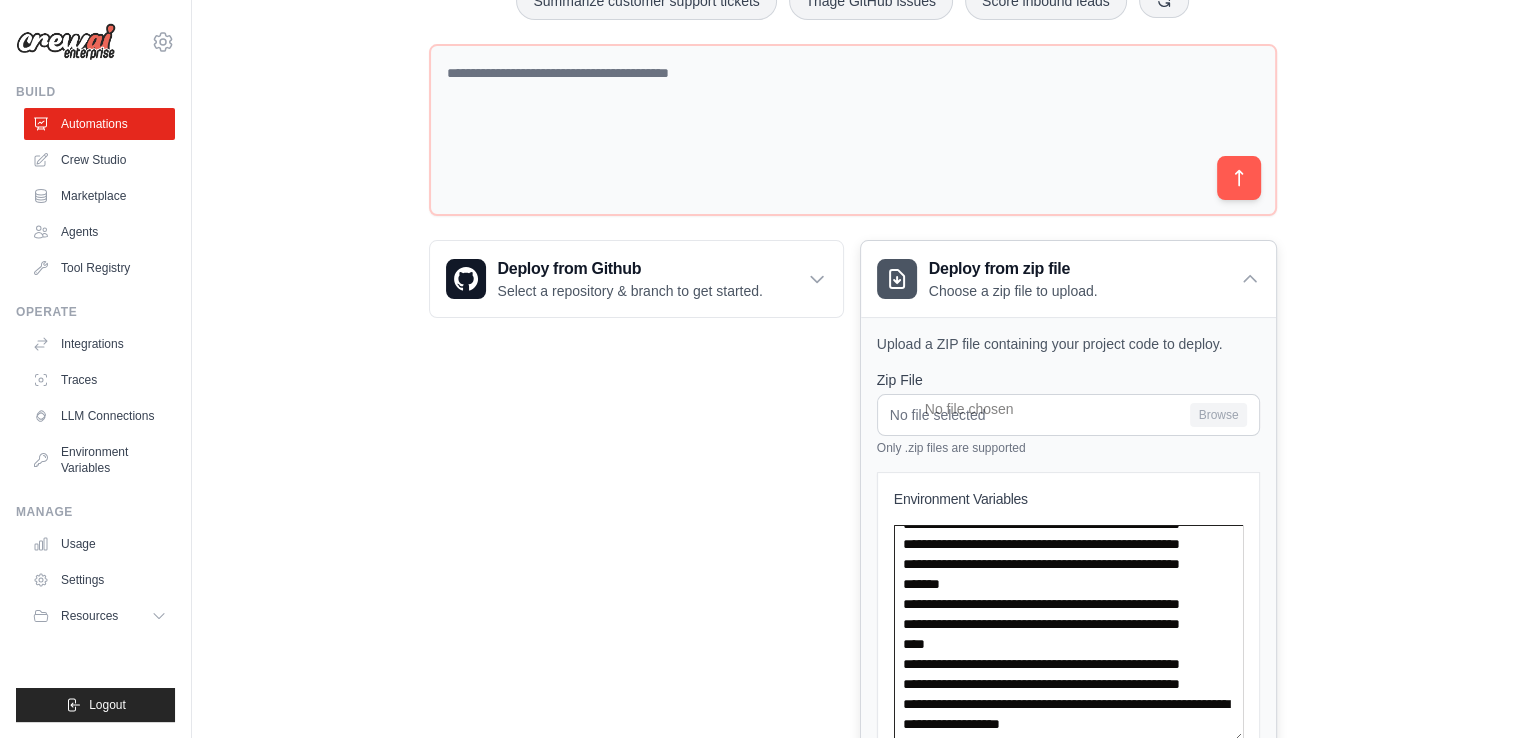 scroll, scrollTop: 1400, scrollLeft: 0, axis: vertical 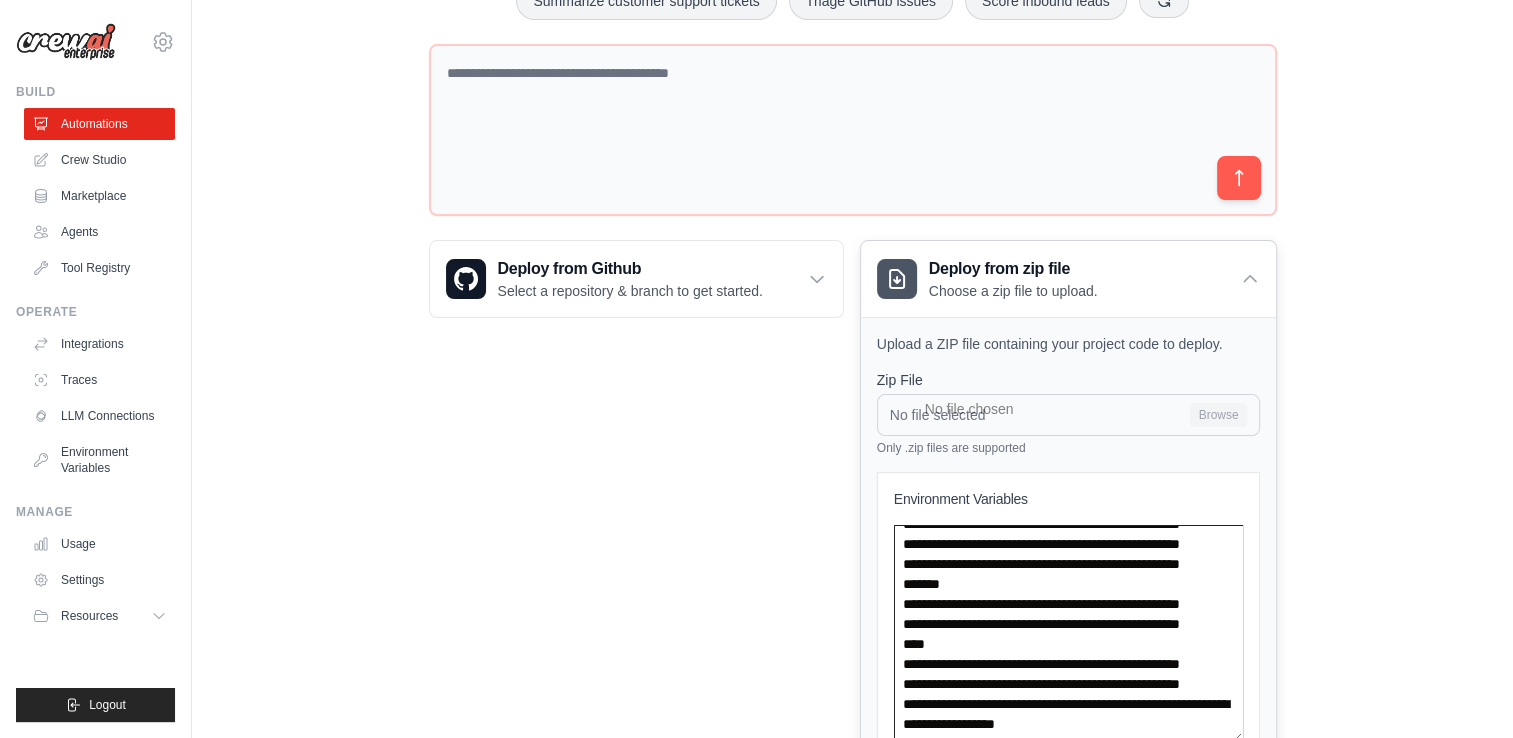 type on "**********" 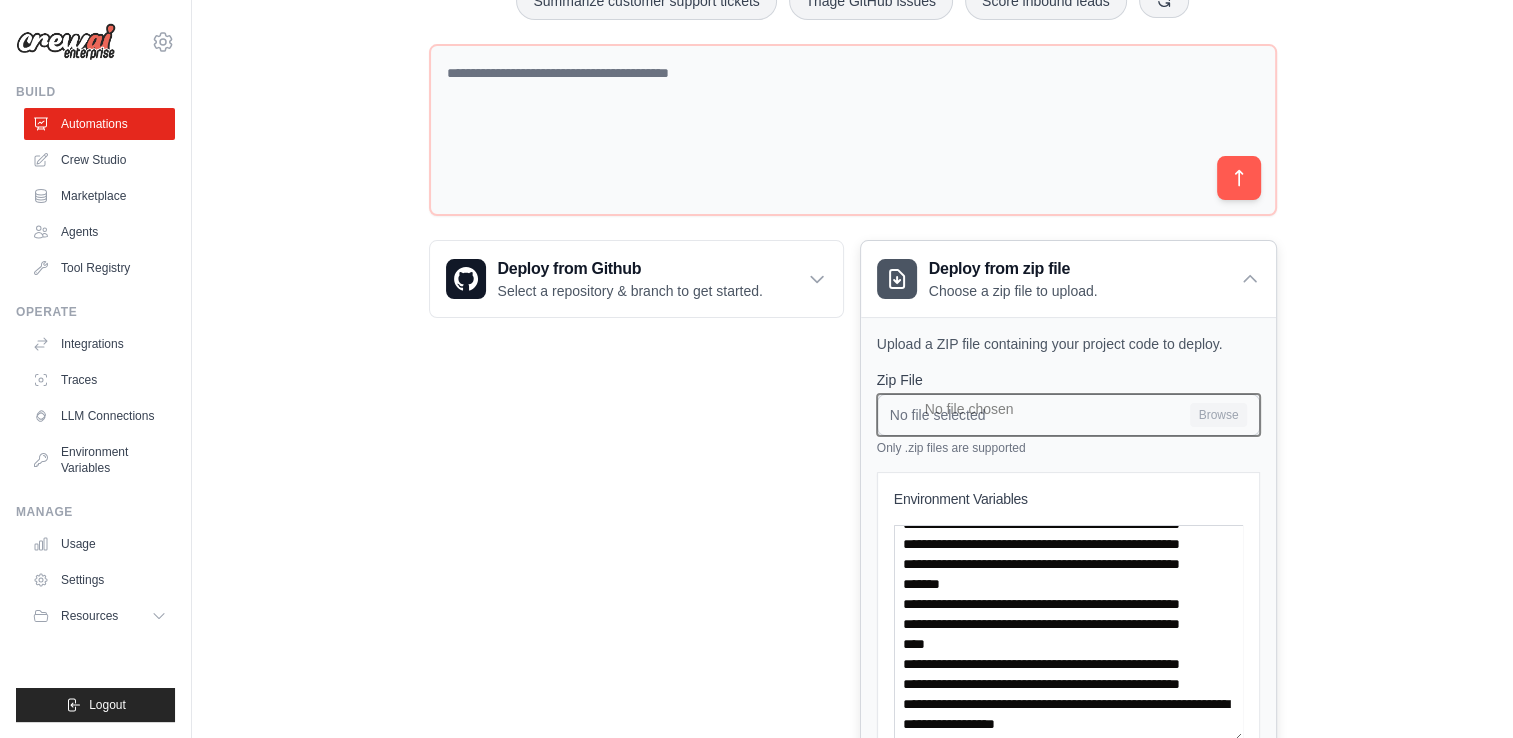 click on "No file selected
Browse" at bounding box center (1068, 415) 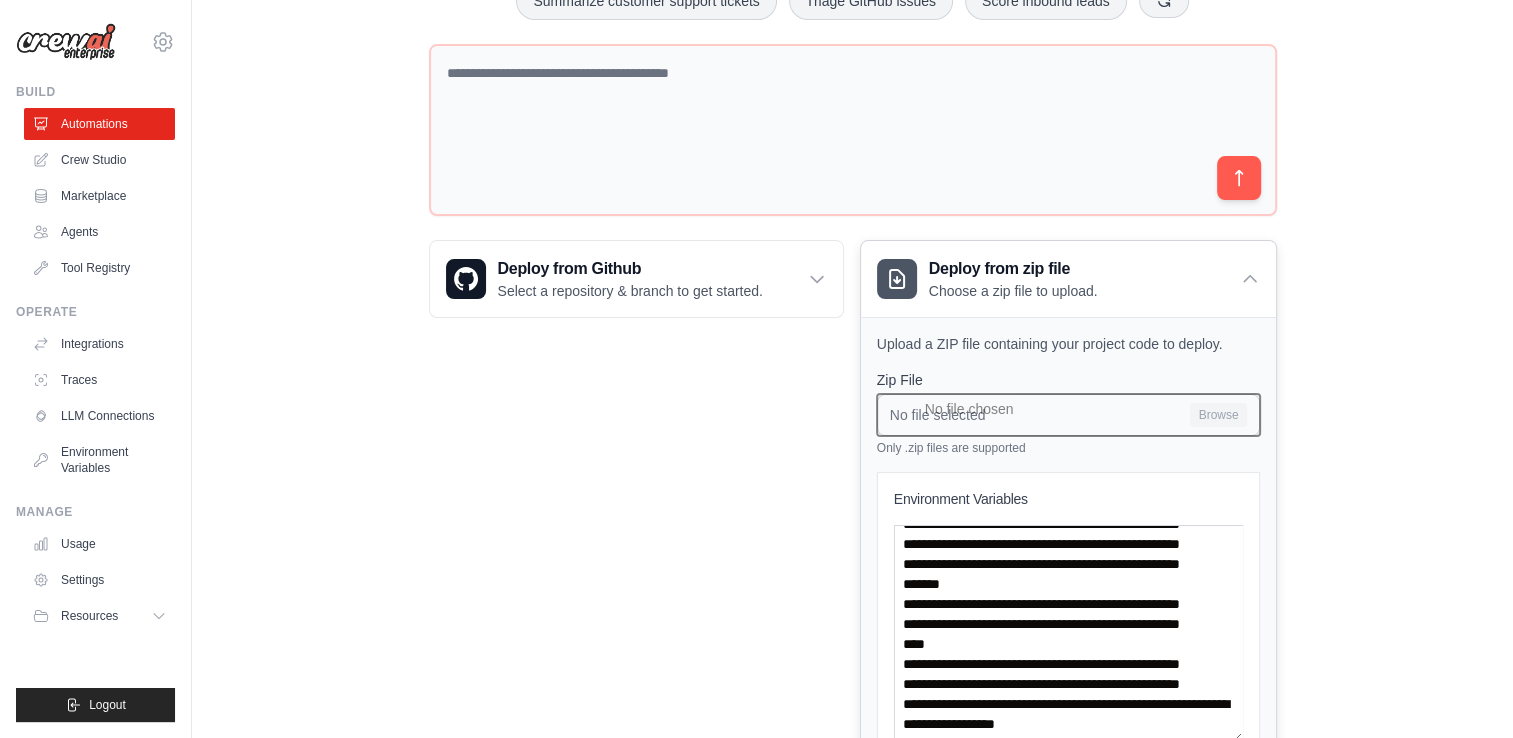 type on "**********" 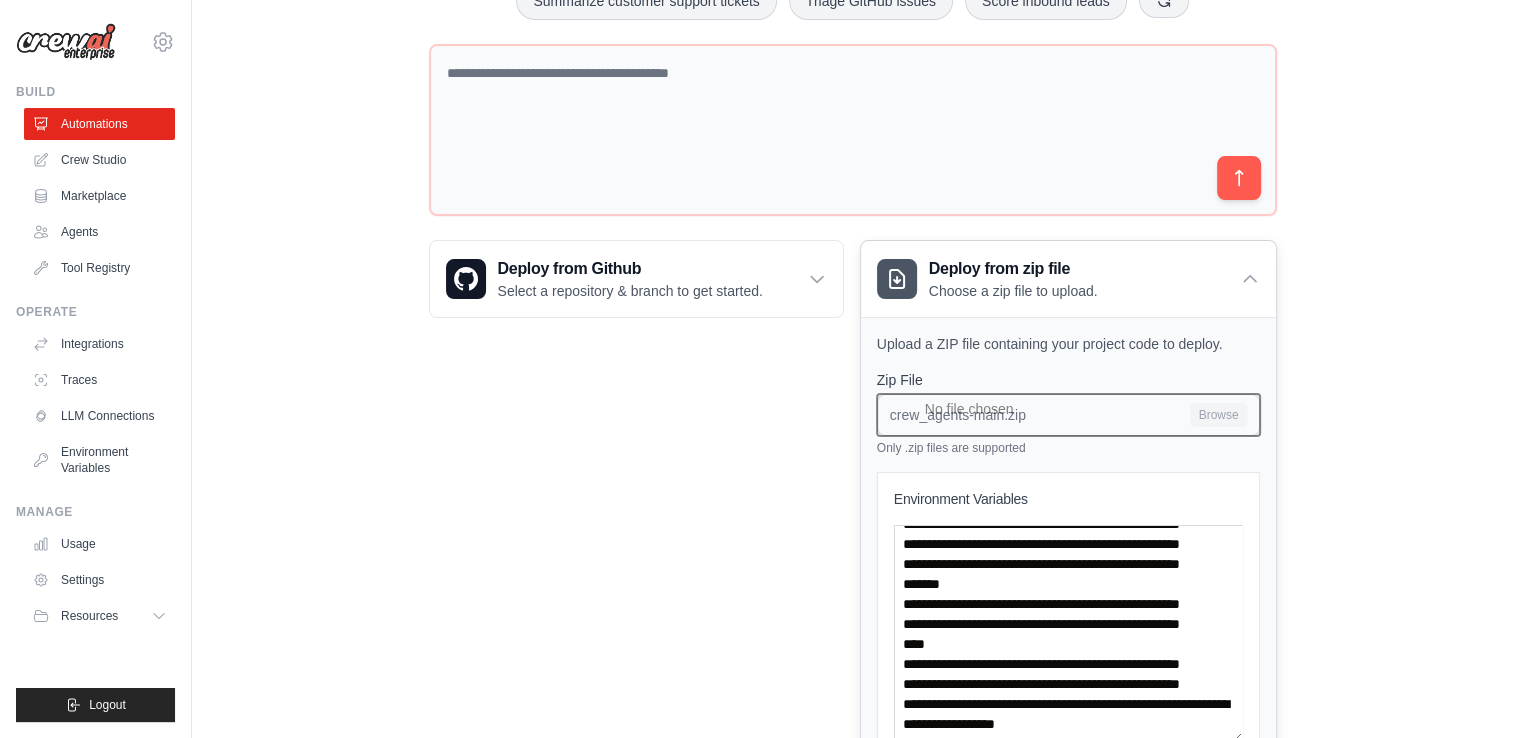 scroll, scrollTop: 413, scrollLeft: 0, axis: vertical 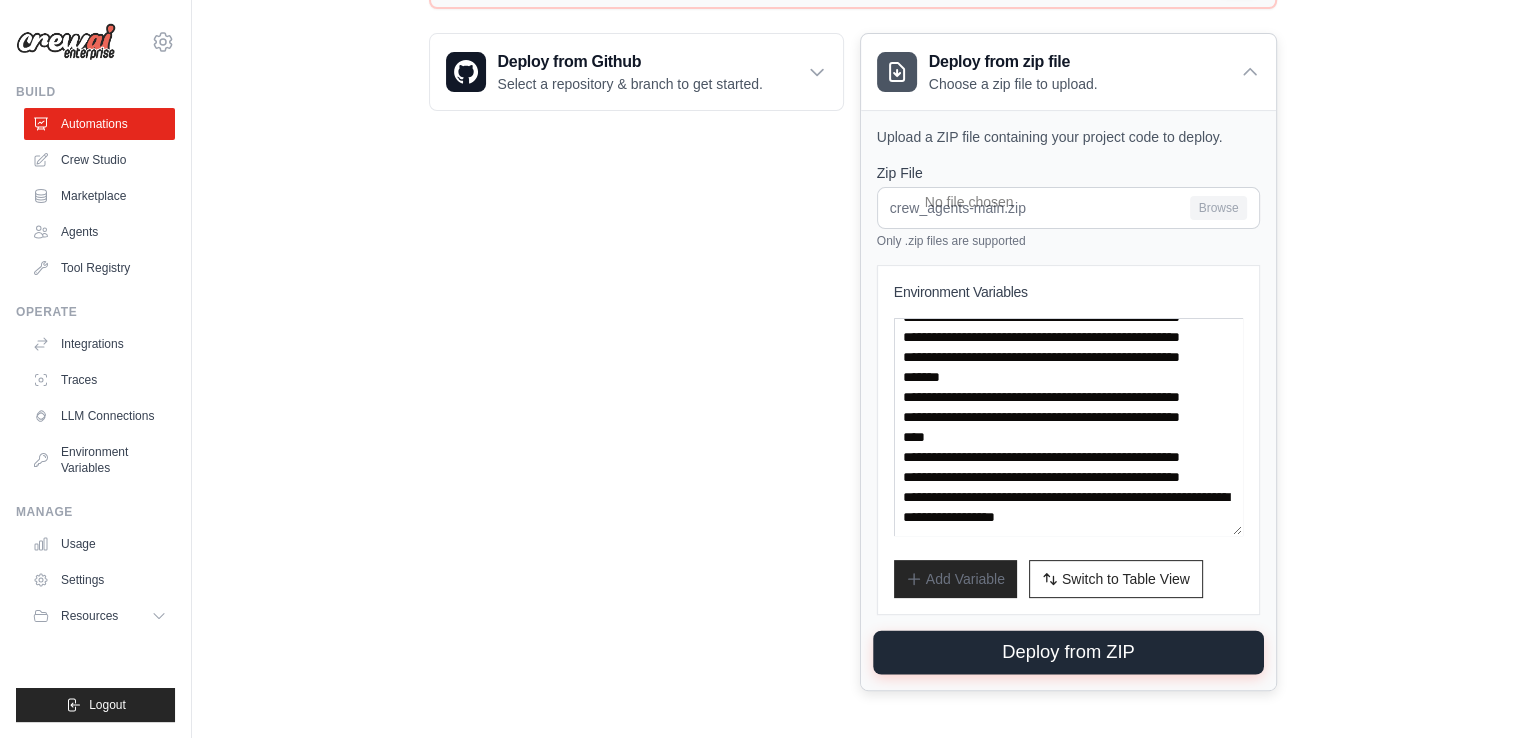 click on "Deploy from ZIP" at bounding box center (1068, 652) 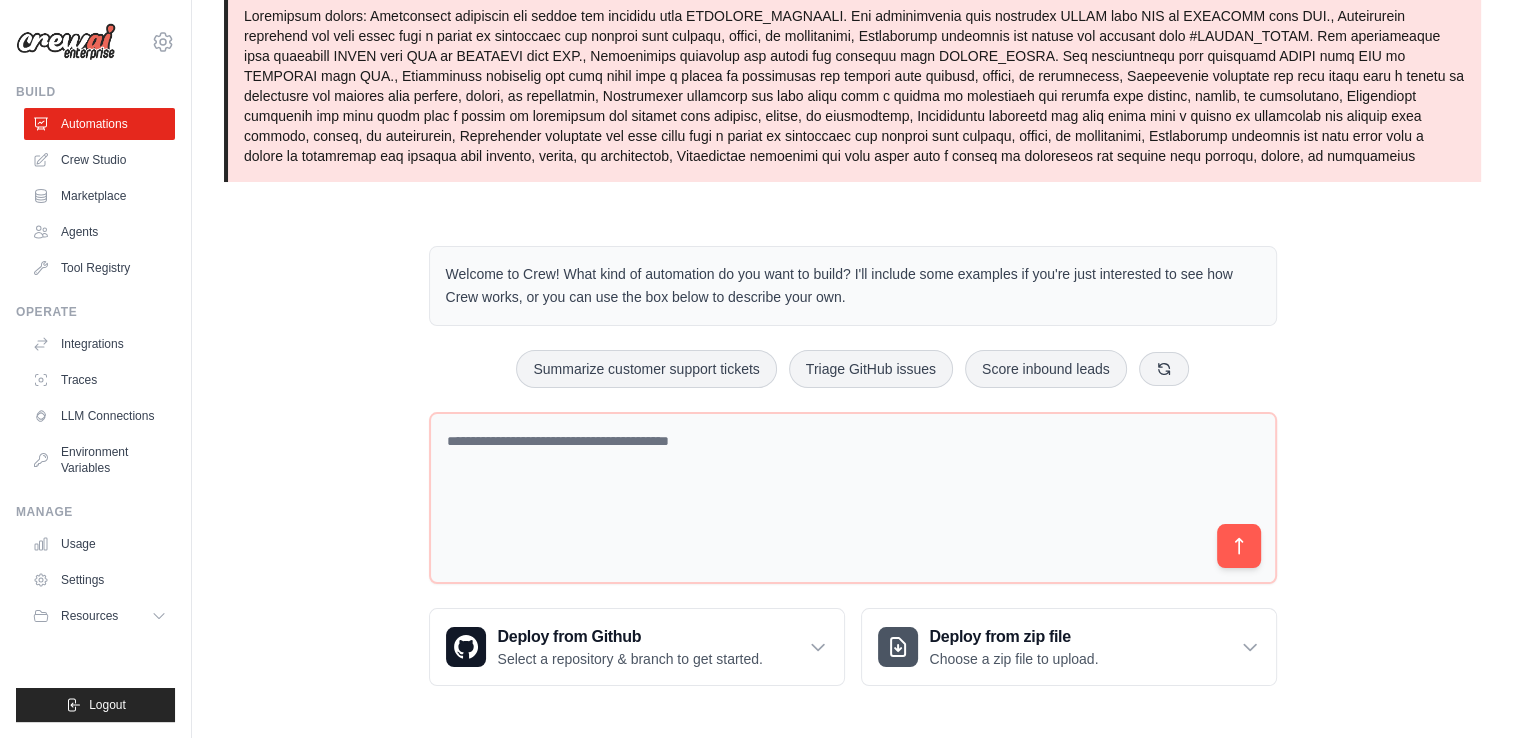 scroll, scrollTop: 0, scrollLeft: 0, axis: both 